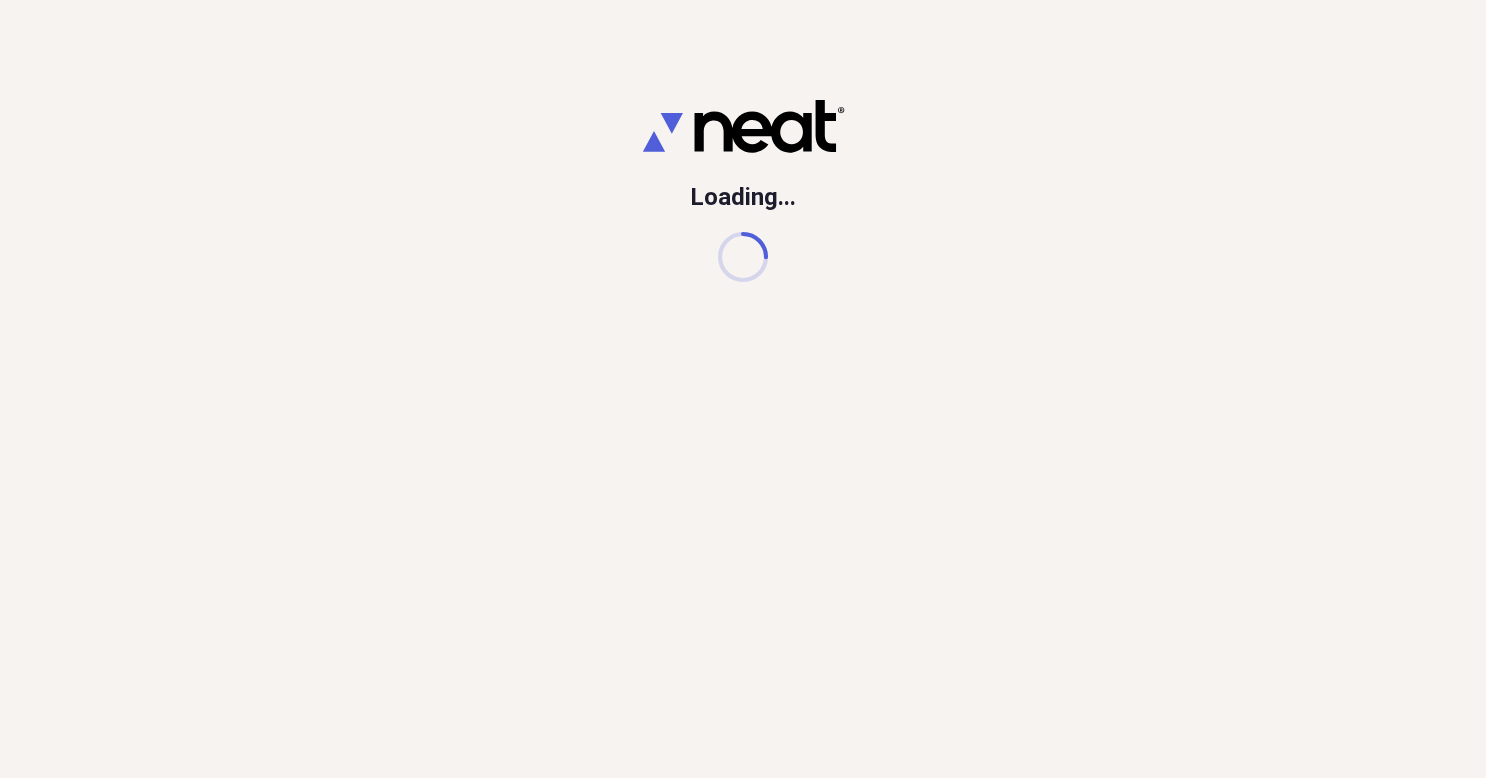 scroll, scrollTop: 0, scrollLeft: 0, axis: both 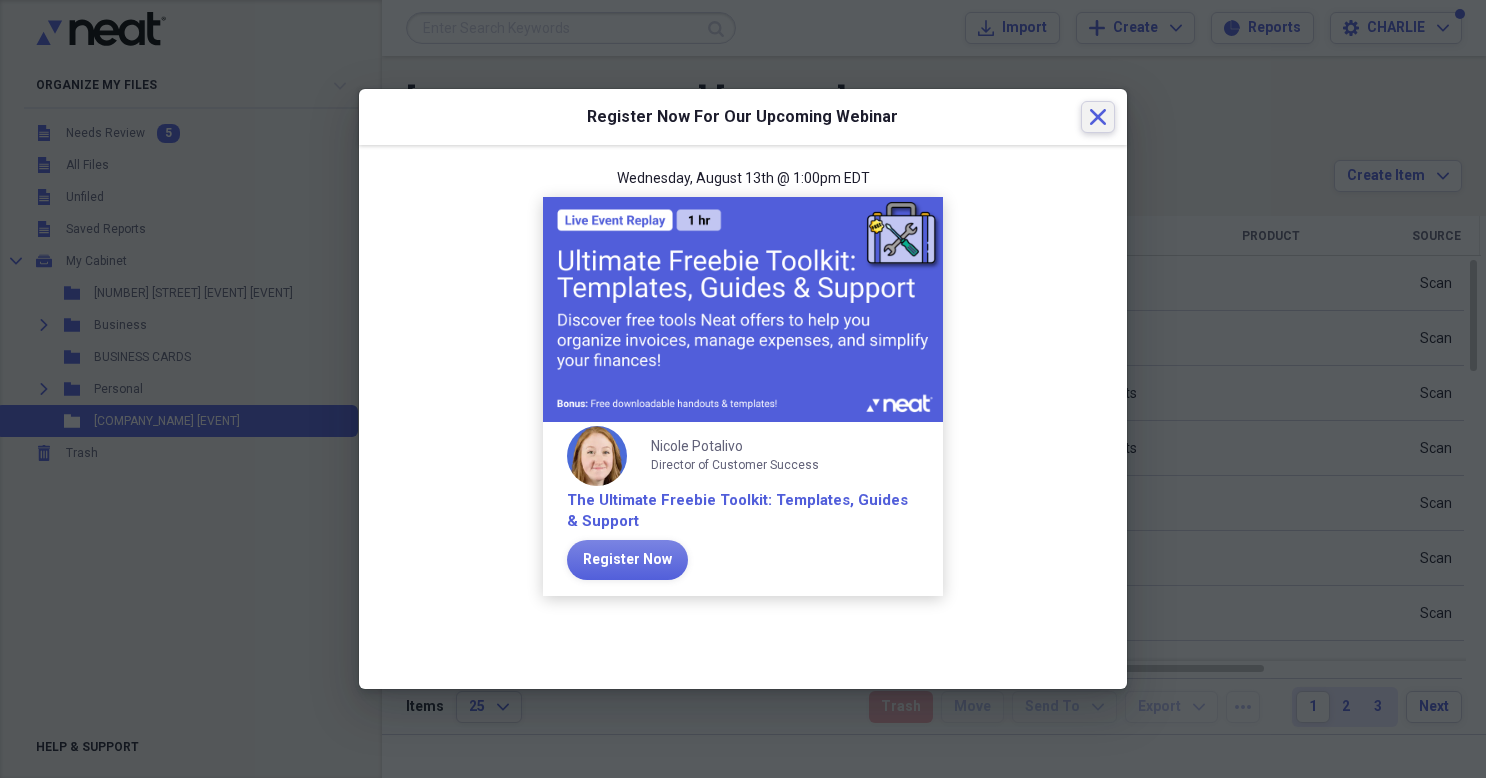 click on "Close" at bounding box center [1098, 117] 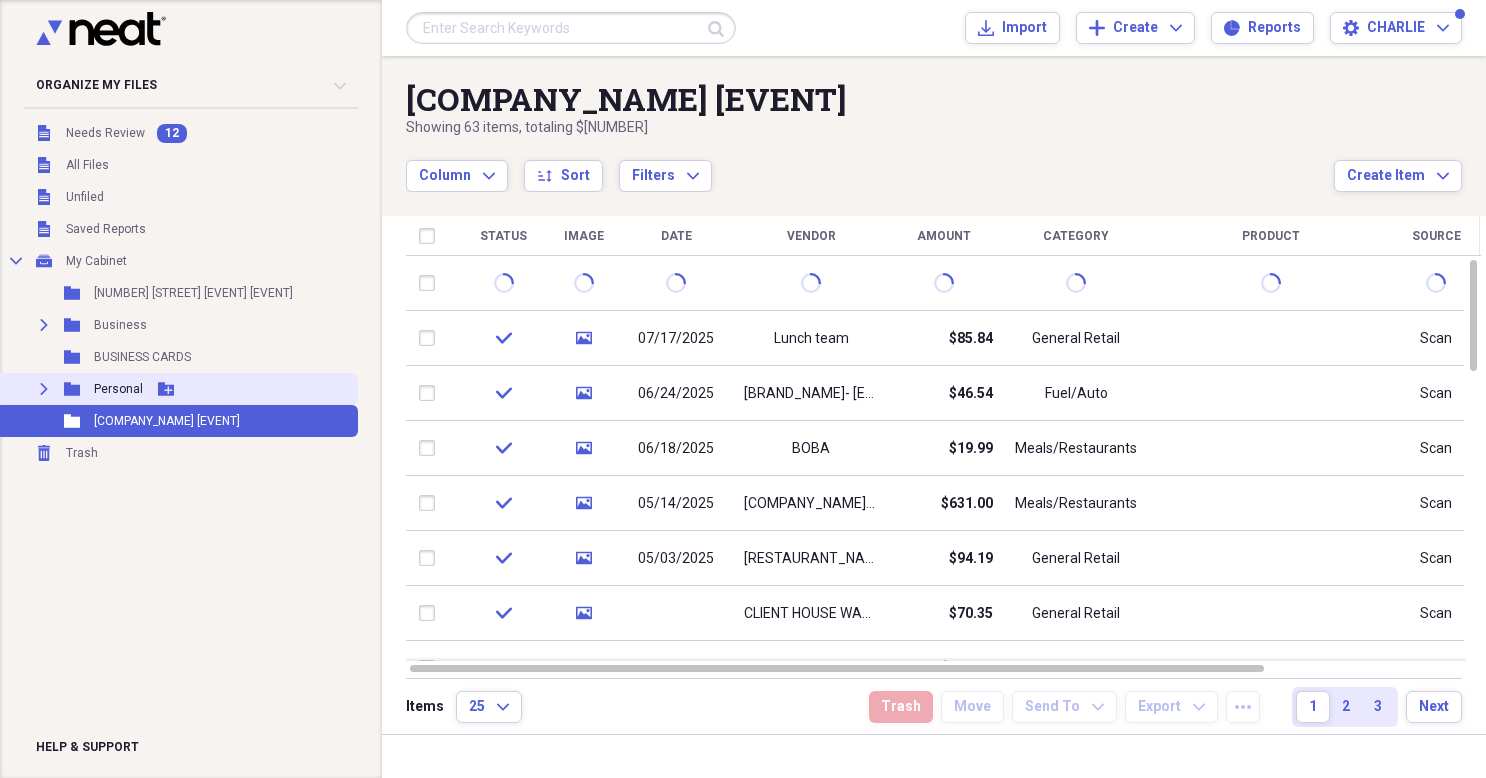 click on "Expand Folder Personal Add Folder" at bounding box center [177, 389] 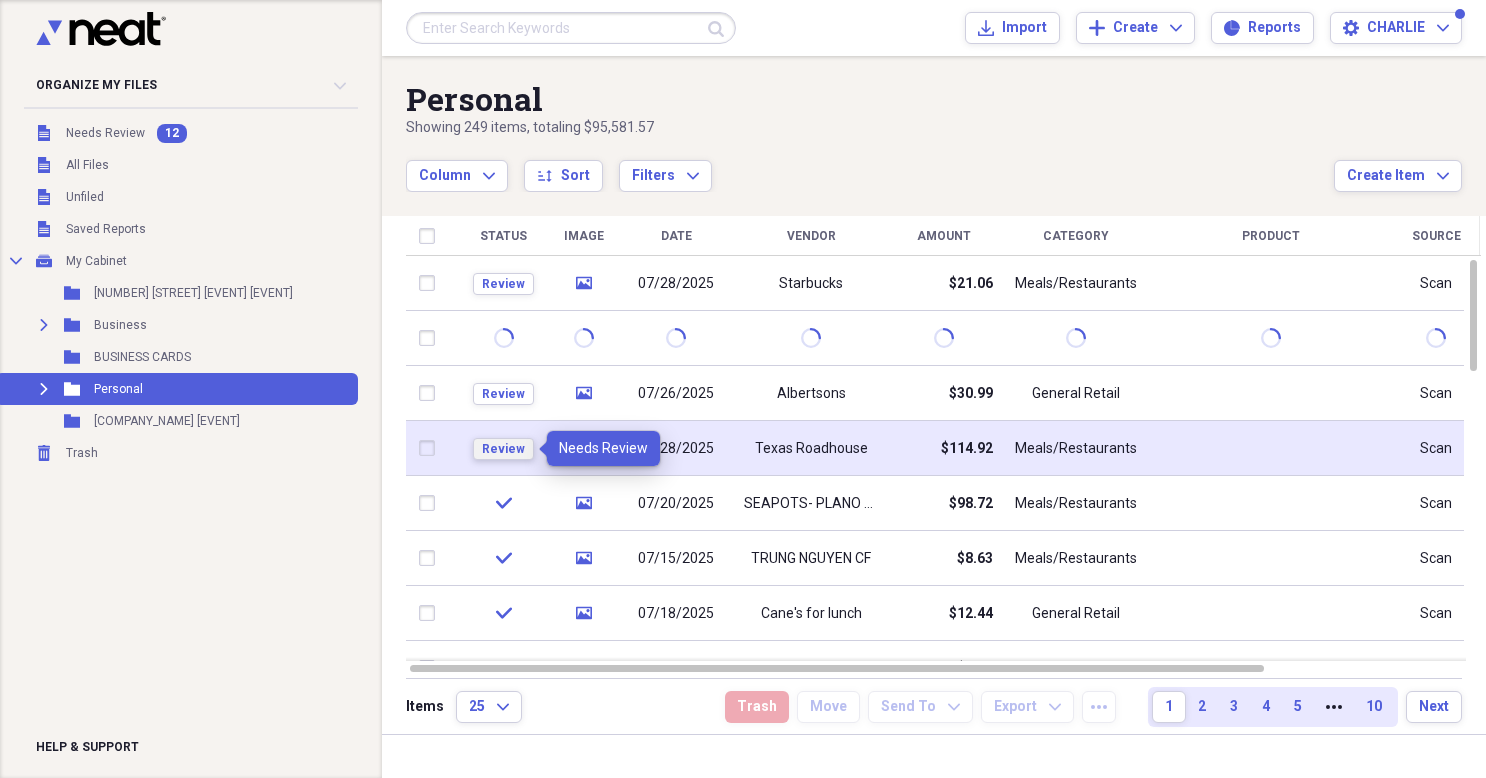 click on "Review" at bounding box center (503, 449) 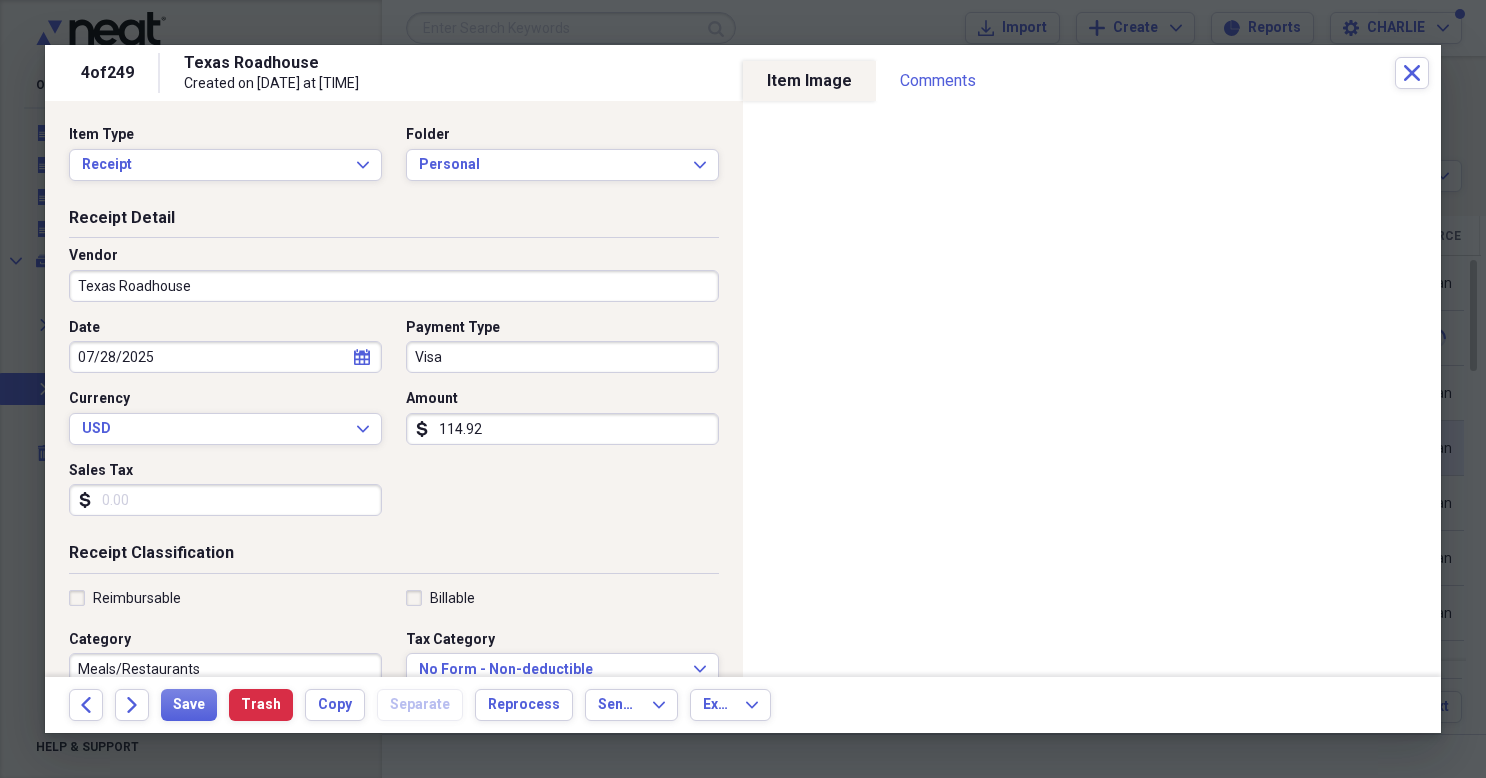 click on "Texas Roadhouse" at bounding box center (394, 286) 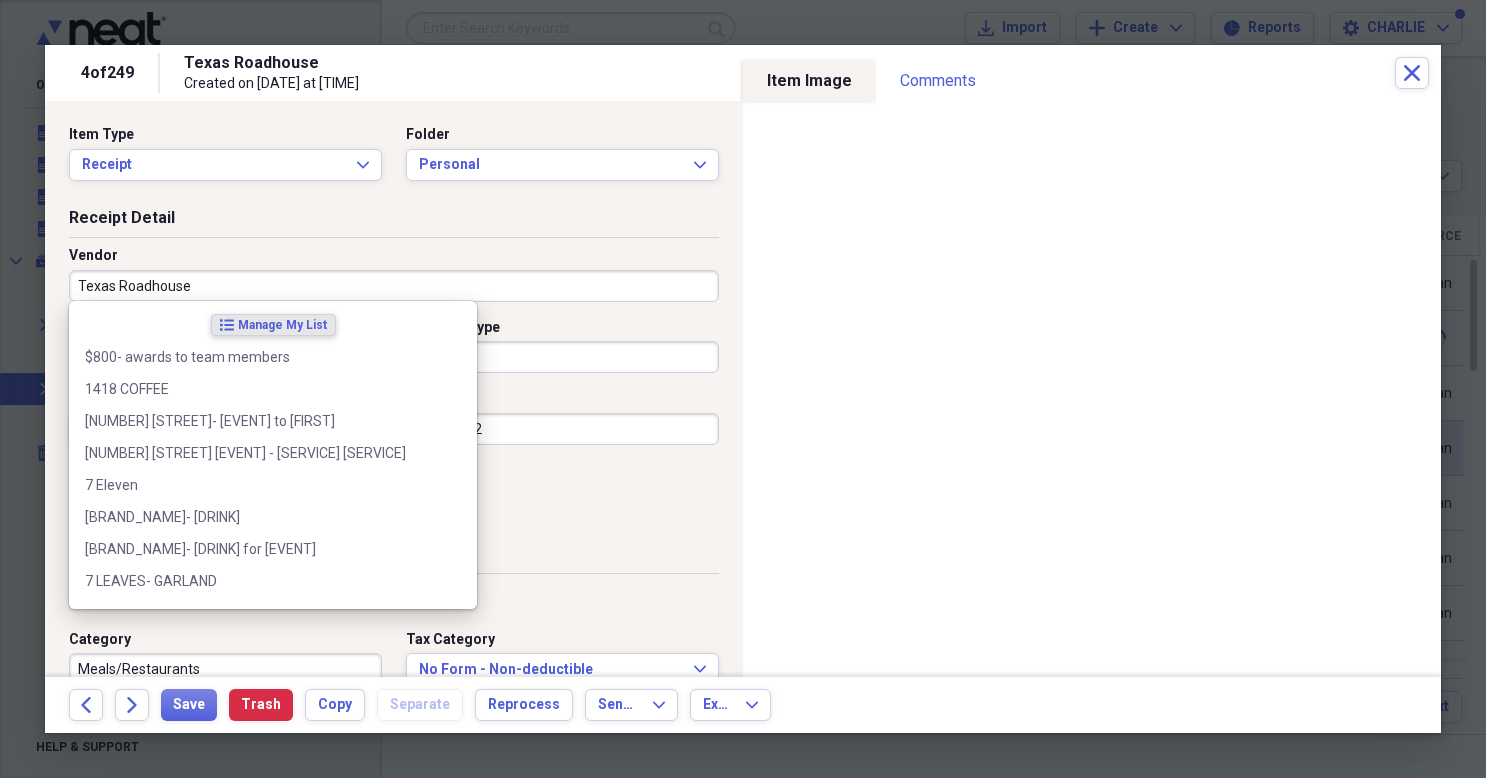 click on "Texas Roadhouse" at bounding box center (394, 286) 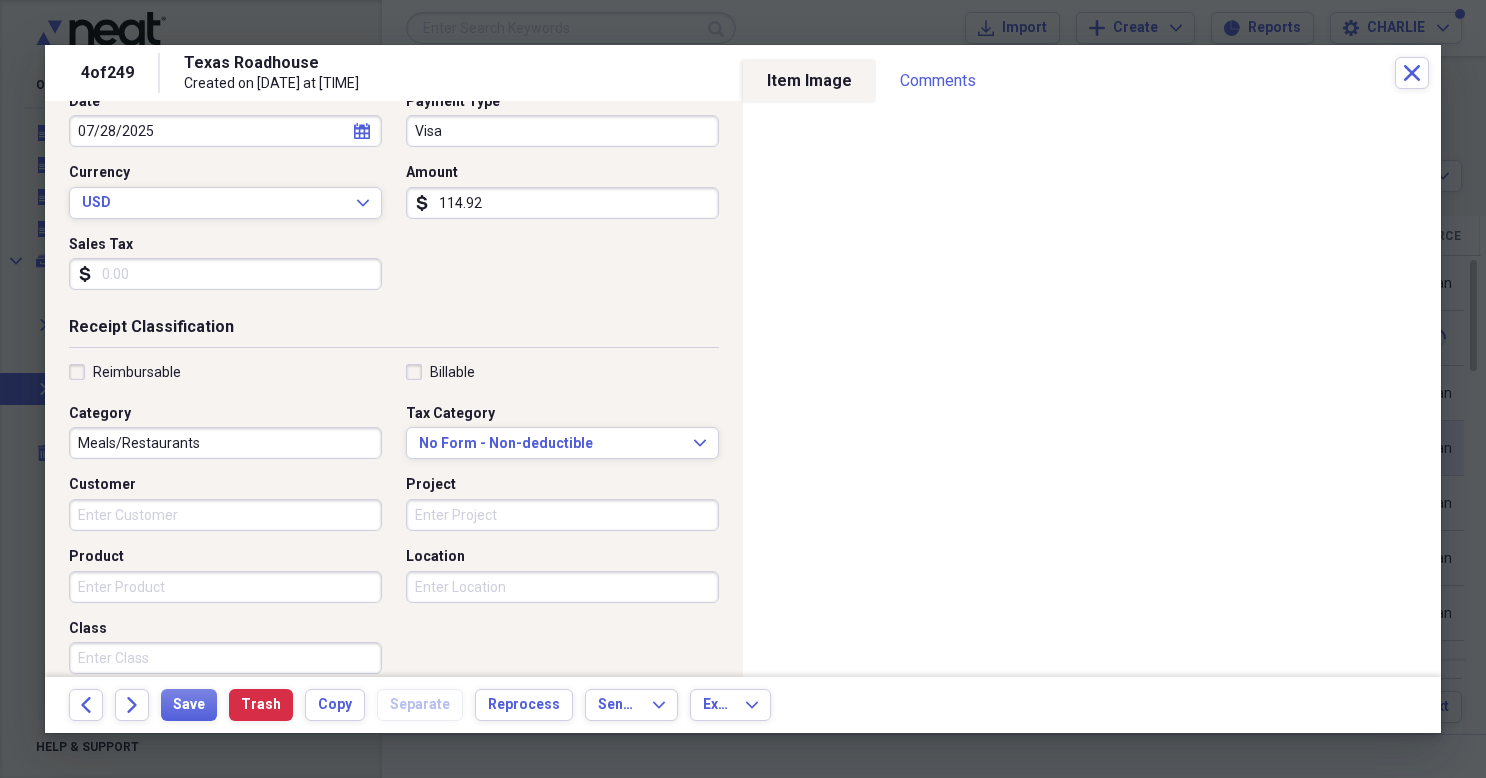 scroll, scrollTop: 200, scrollLeft: 0, axis: vertical 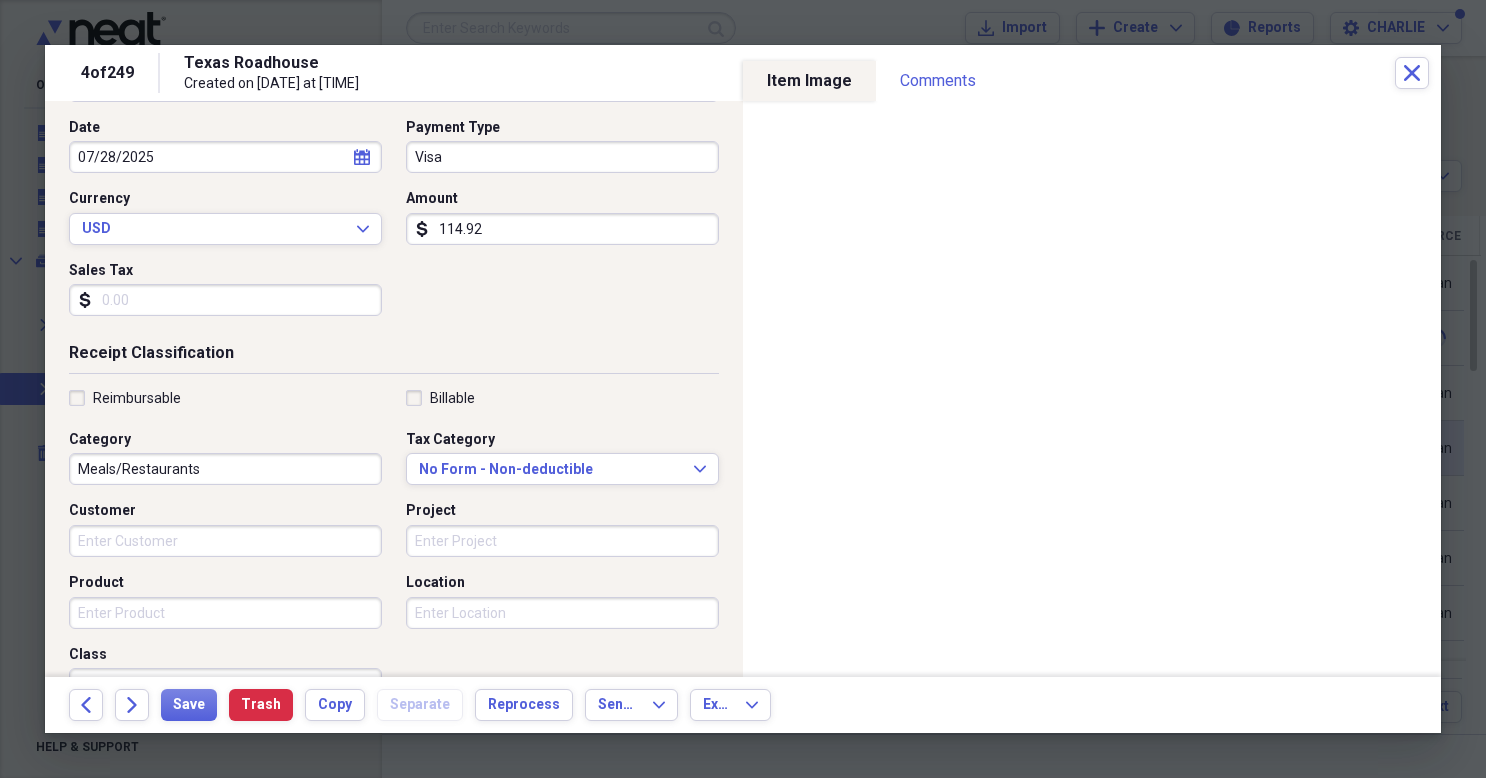 click on "114.92" at bounding box center [562, 229] 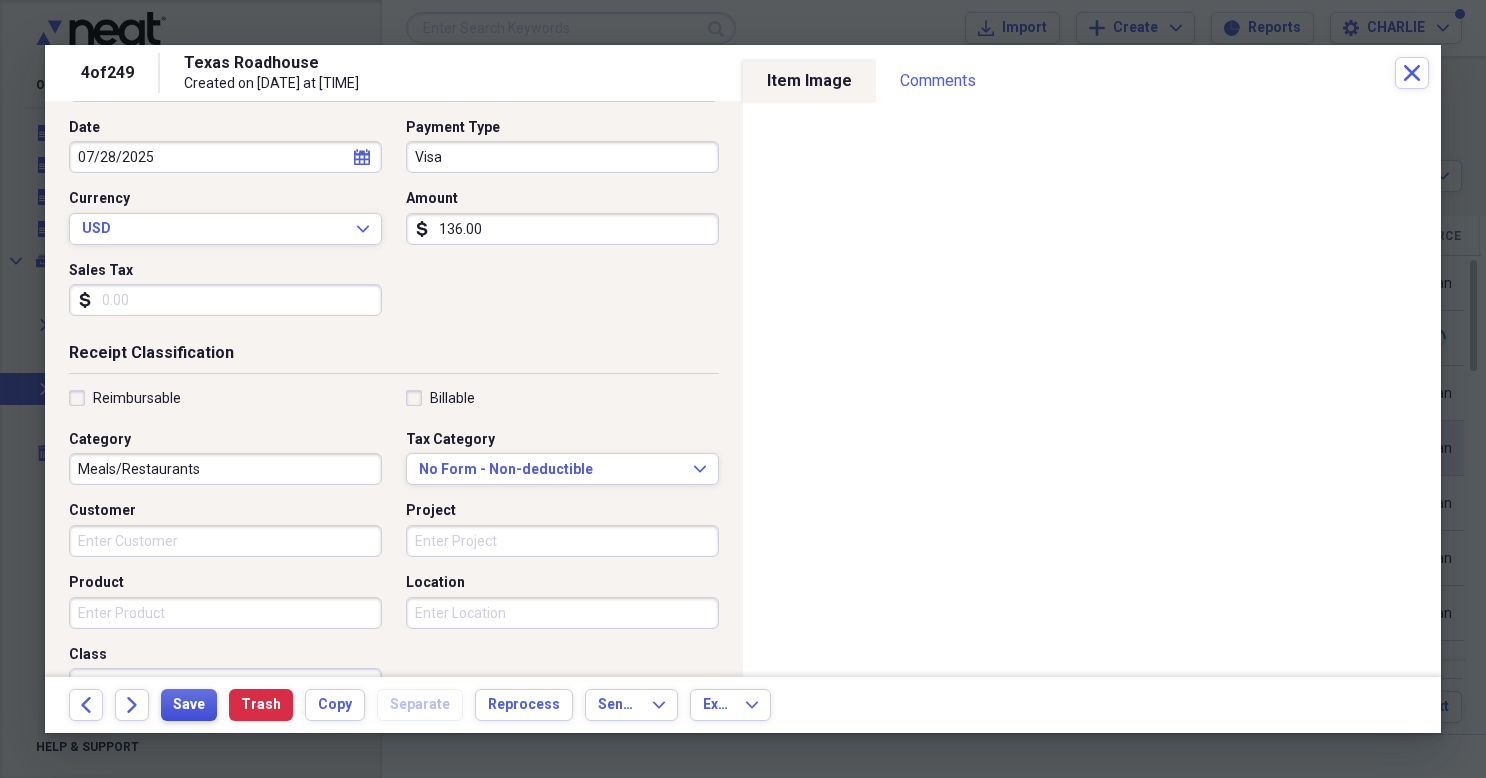 type on "136.00" 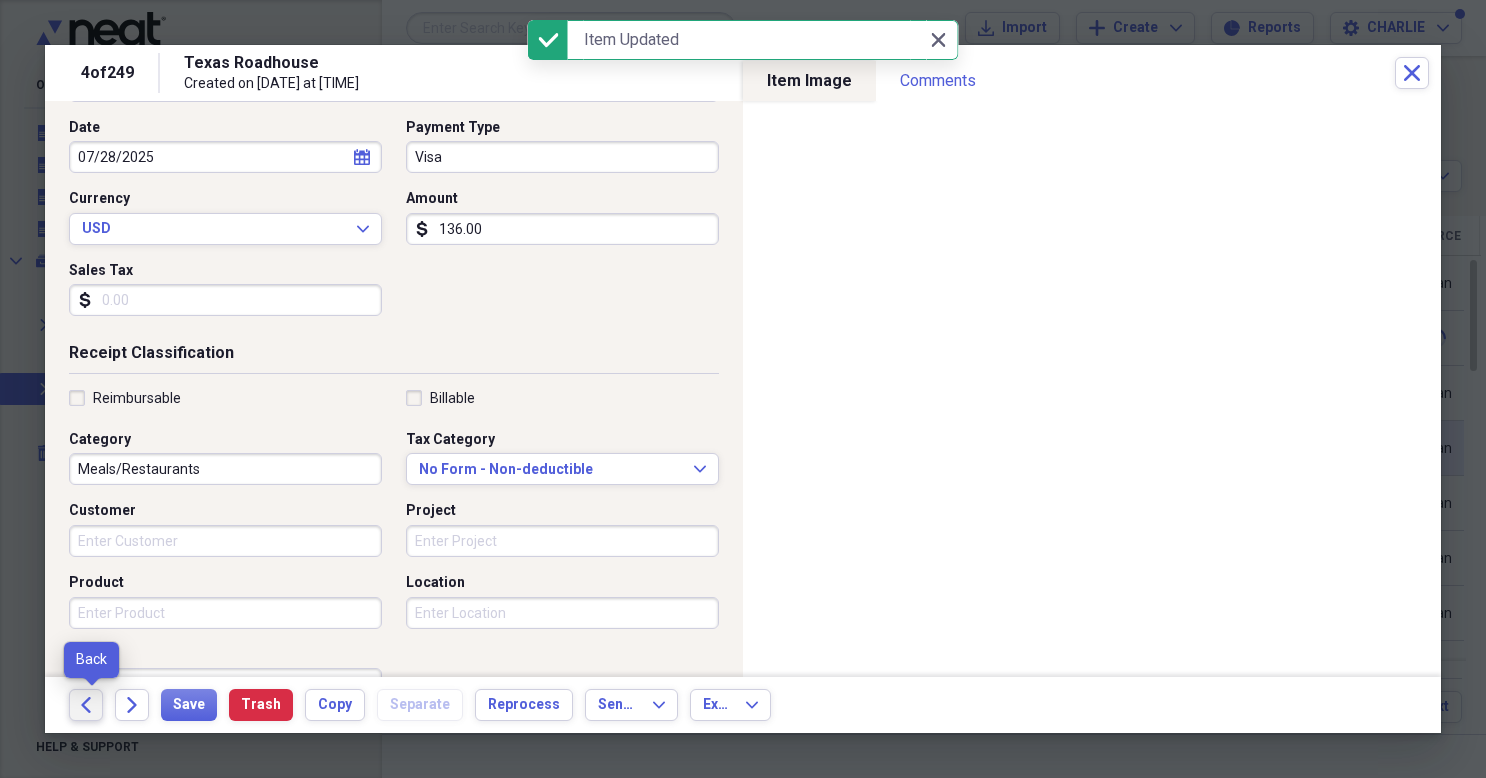 click on "Back" at bounding box center [86, 705] 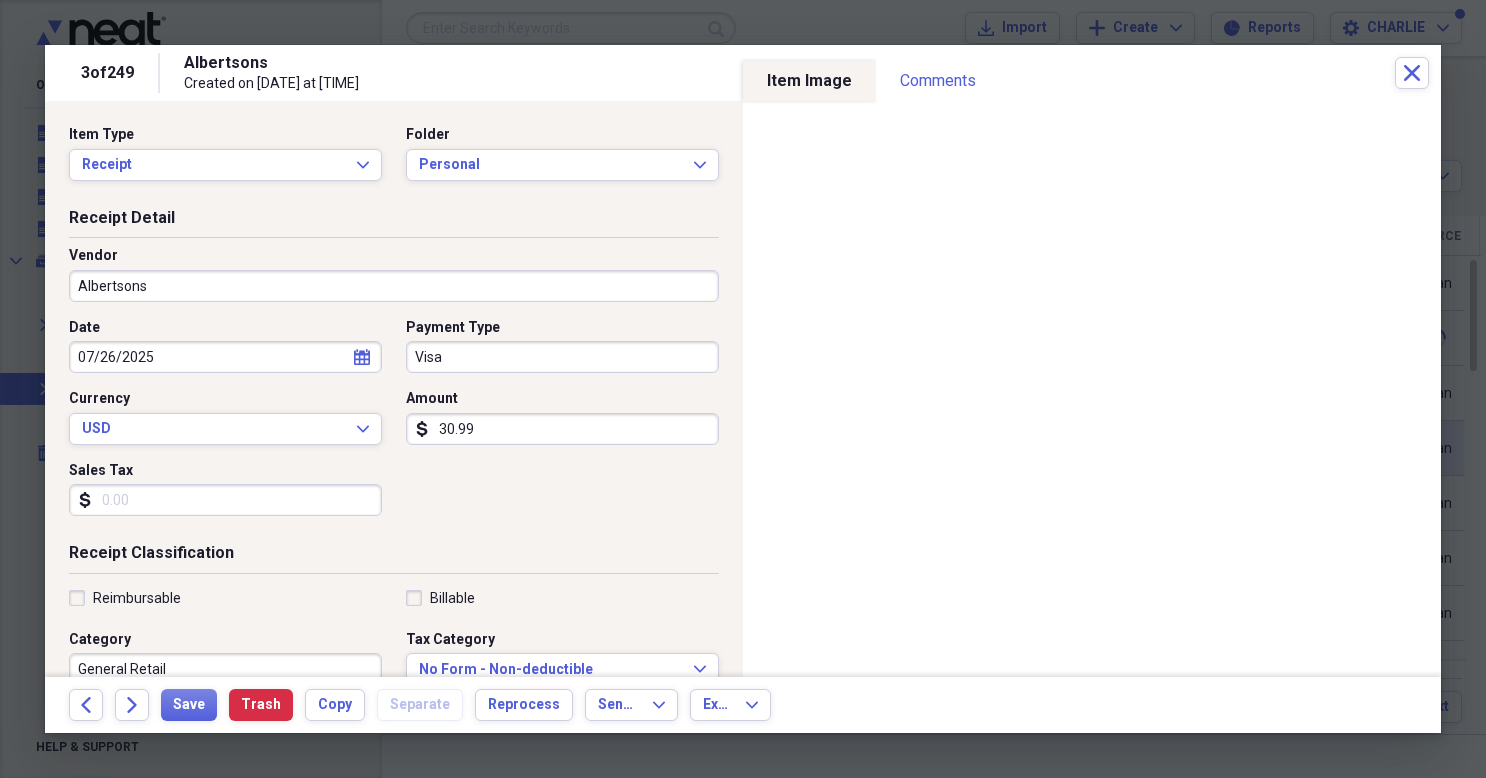 click on "30.99" at bounding box center (562, 429) 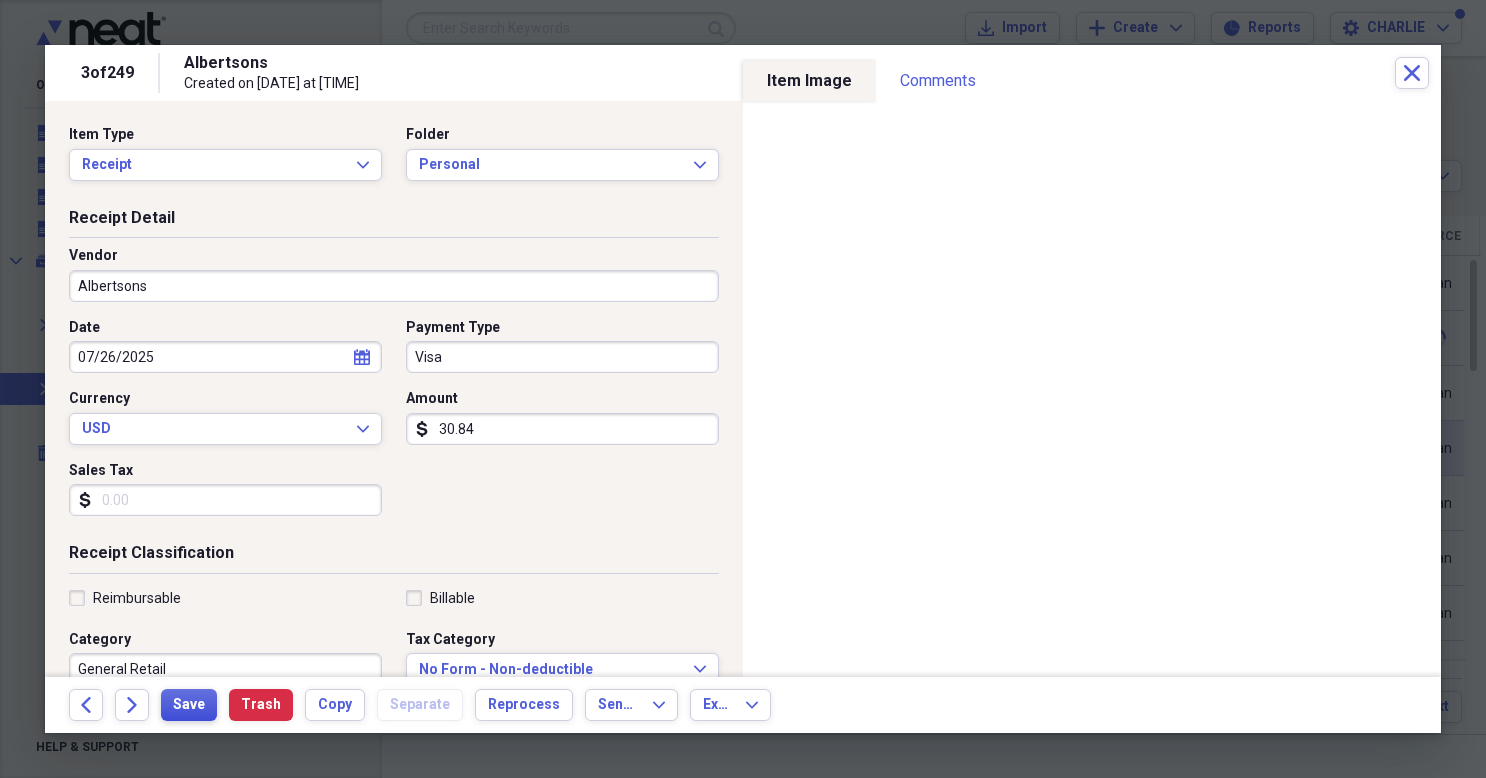 type on "30.84" 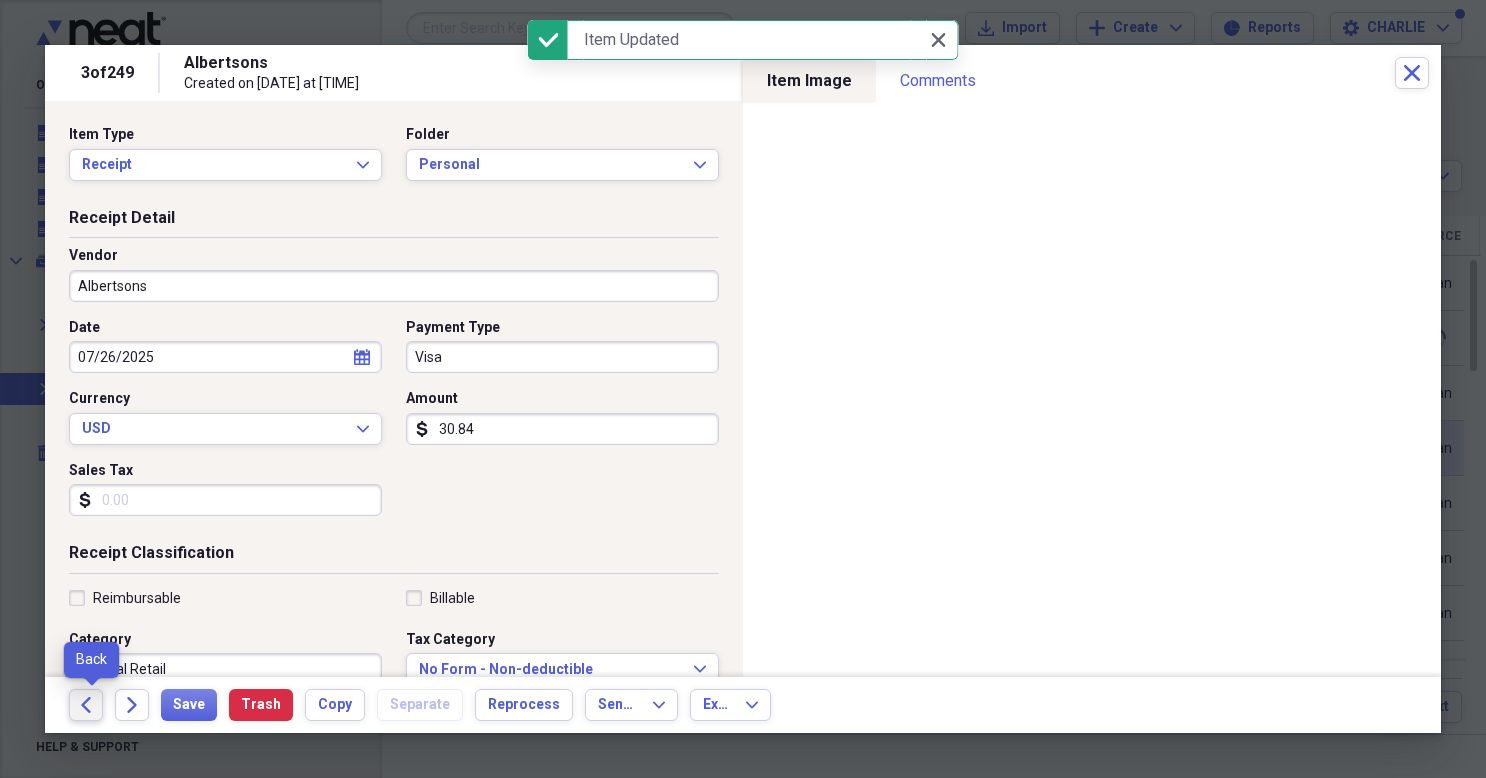 click on "Back" 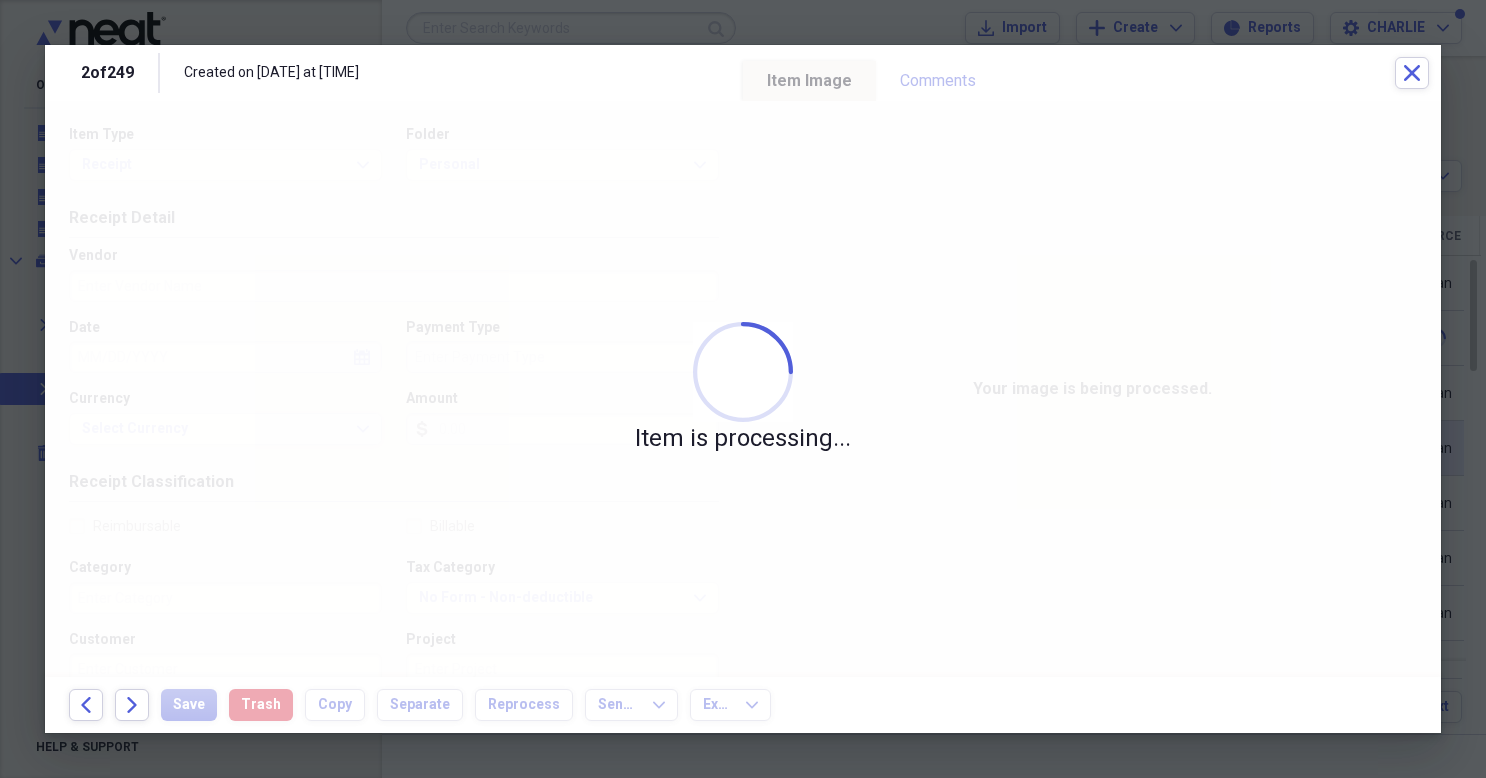click on "Item is processing..." at bounding box center (743, 389) 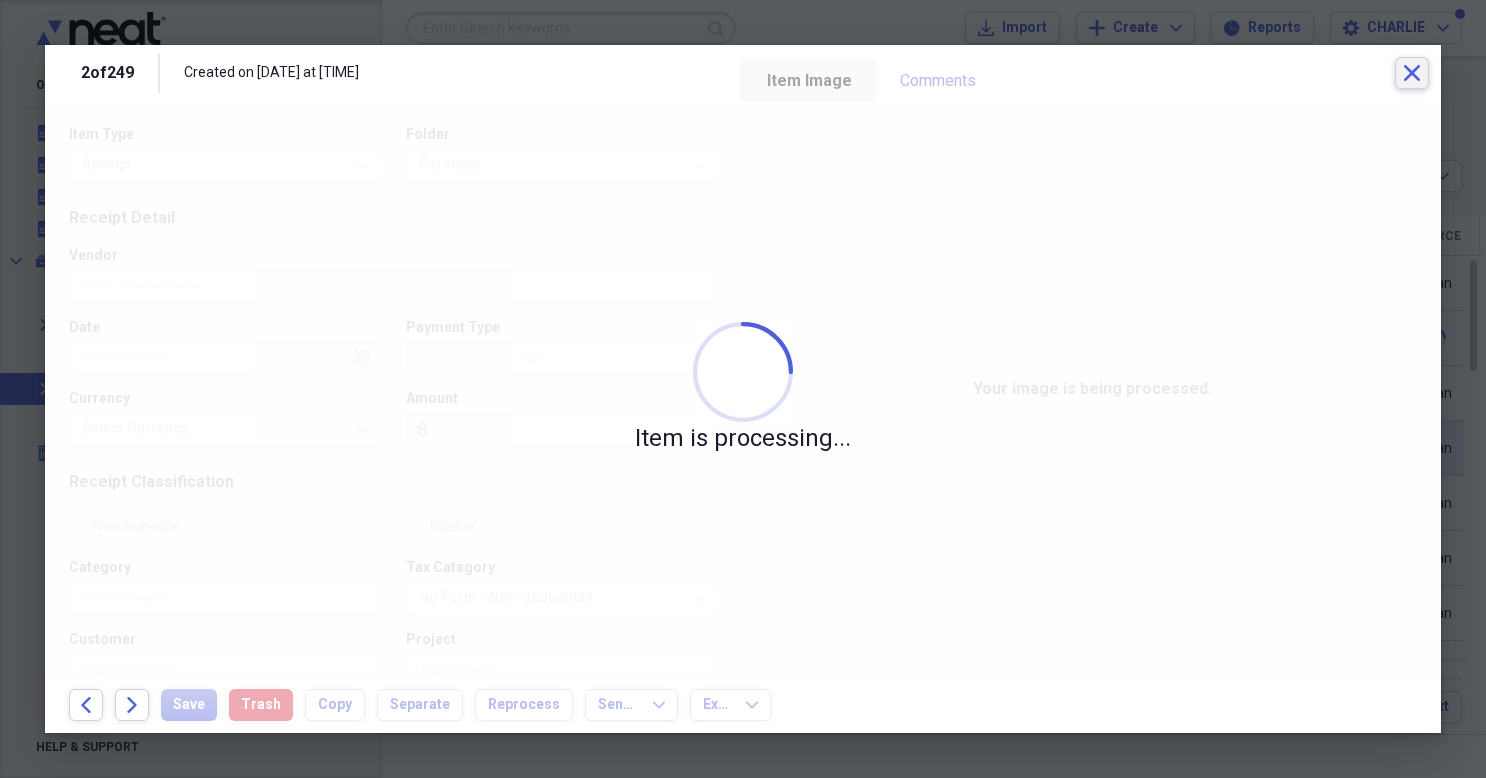 click 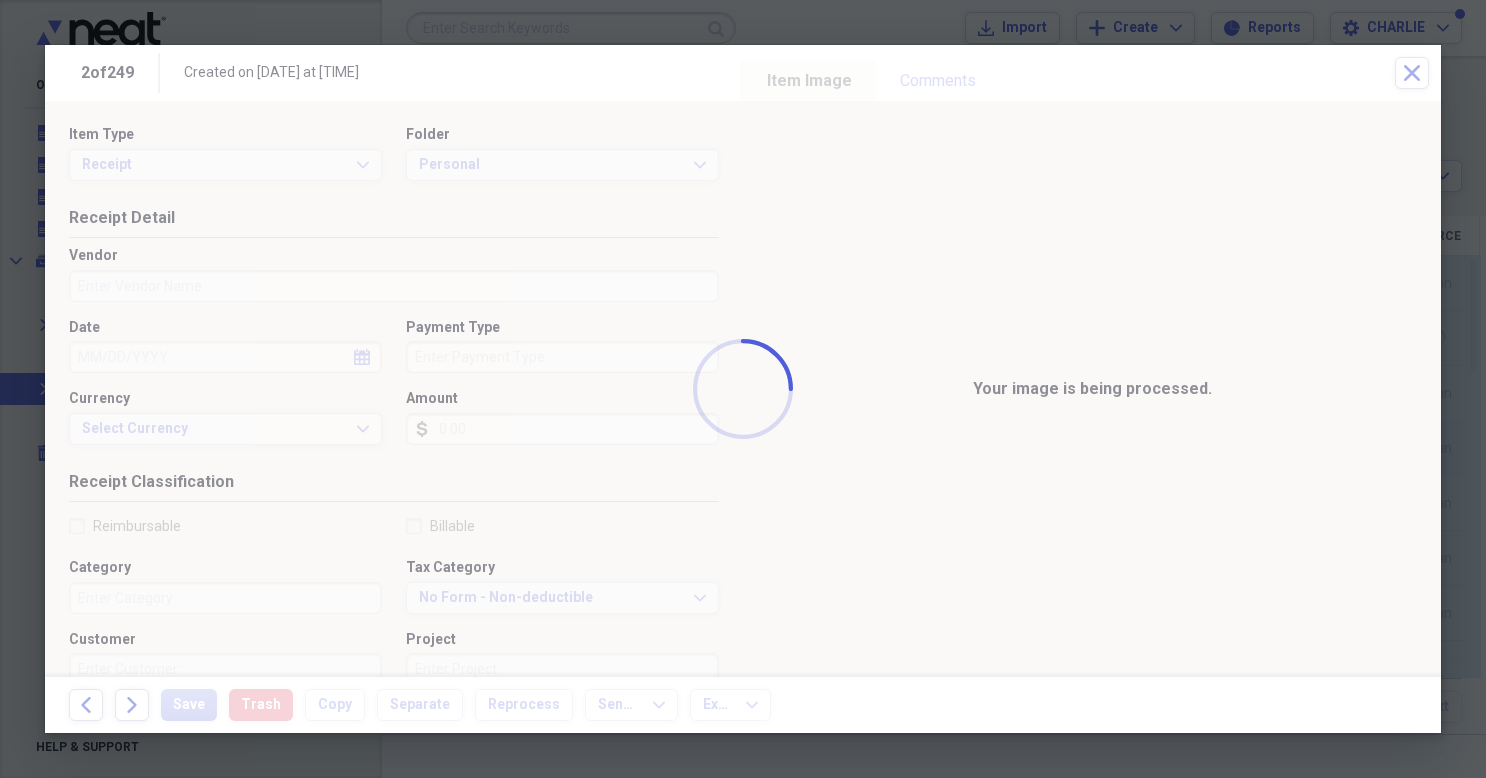 click at bounding box center [743, 389] 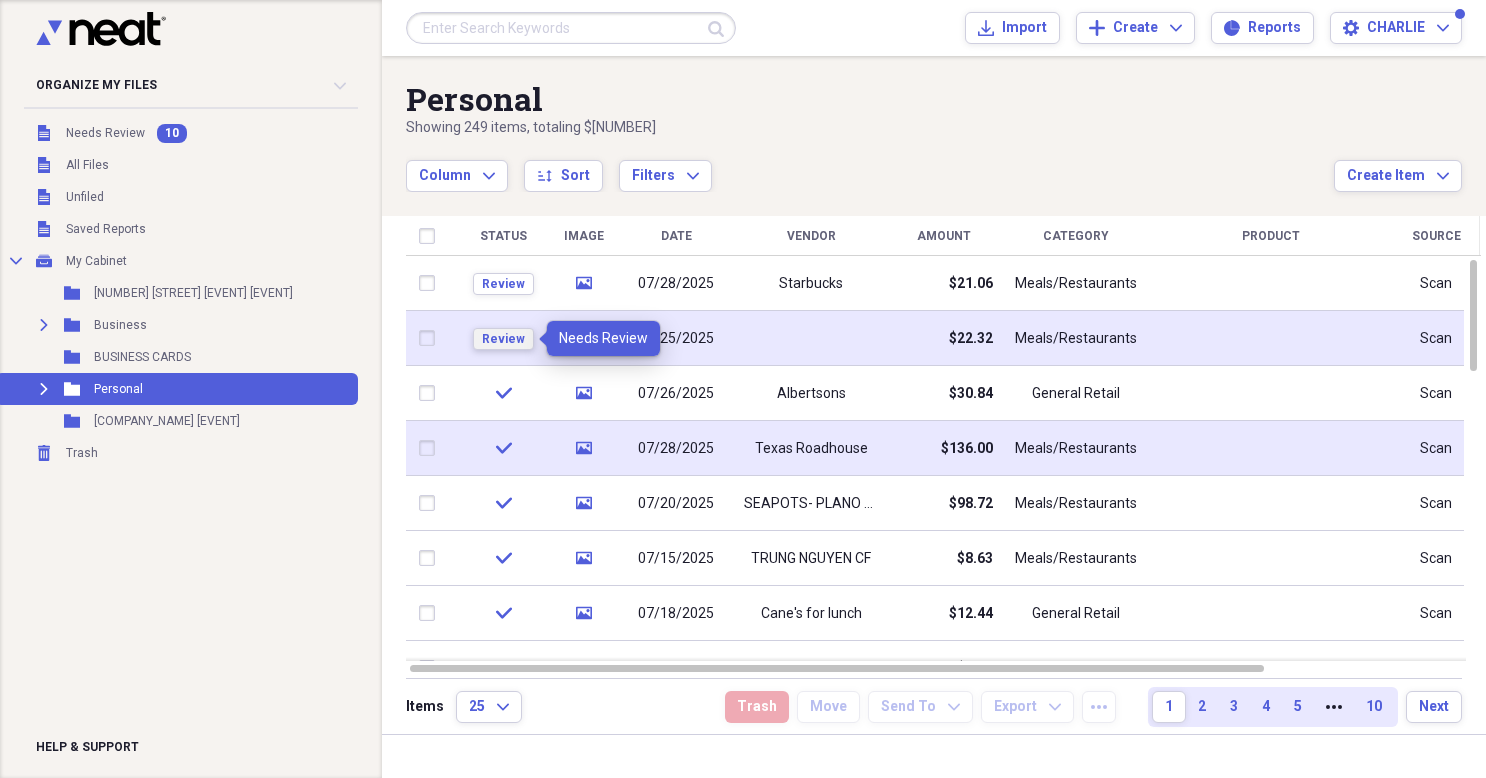click on "Review" at bounding box center (503, 339) 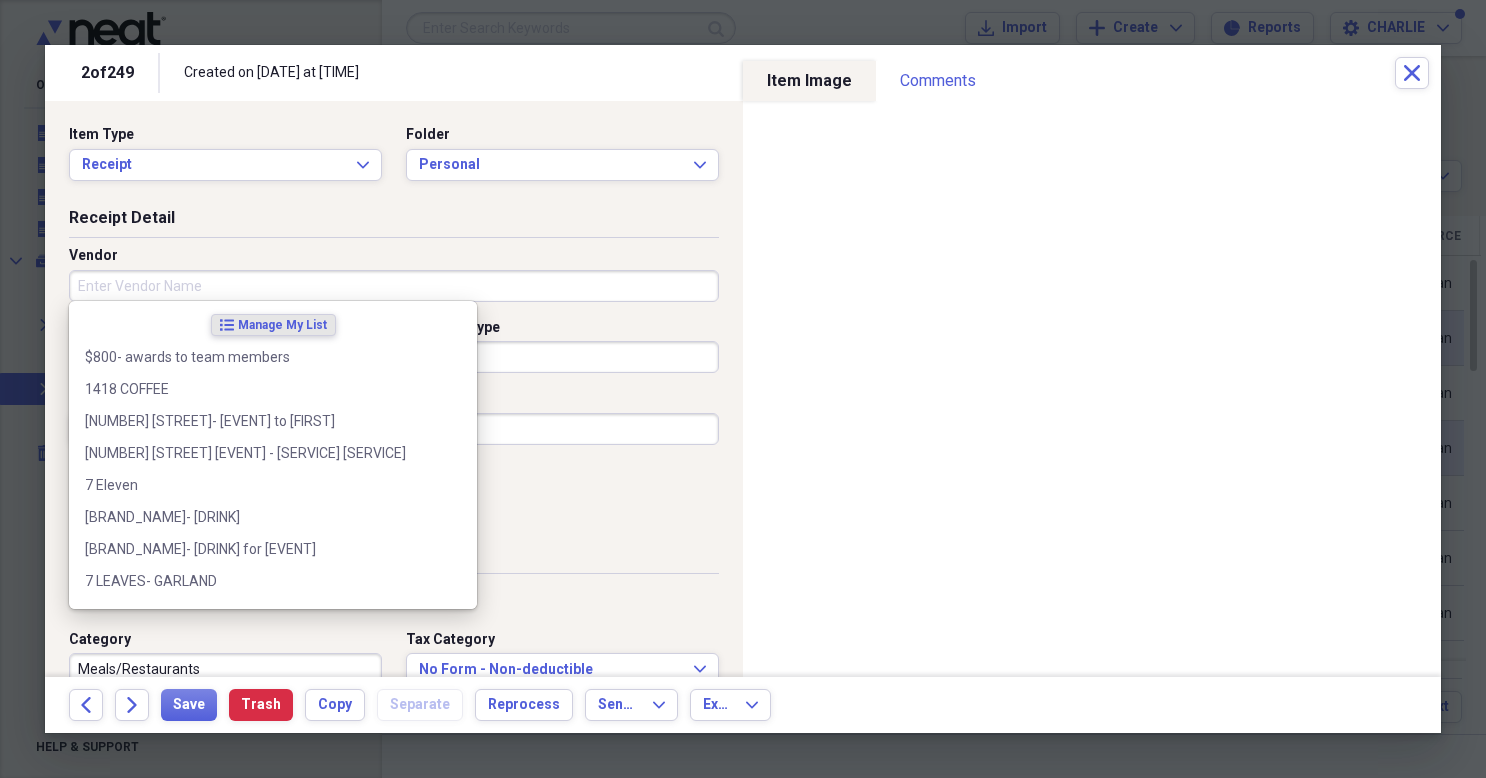 click on "Vendor" at bounding box center [394, 286] 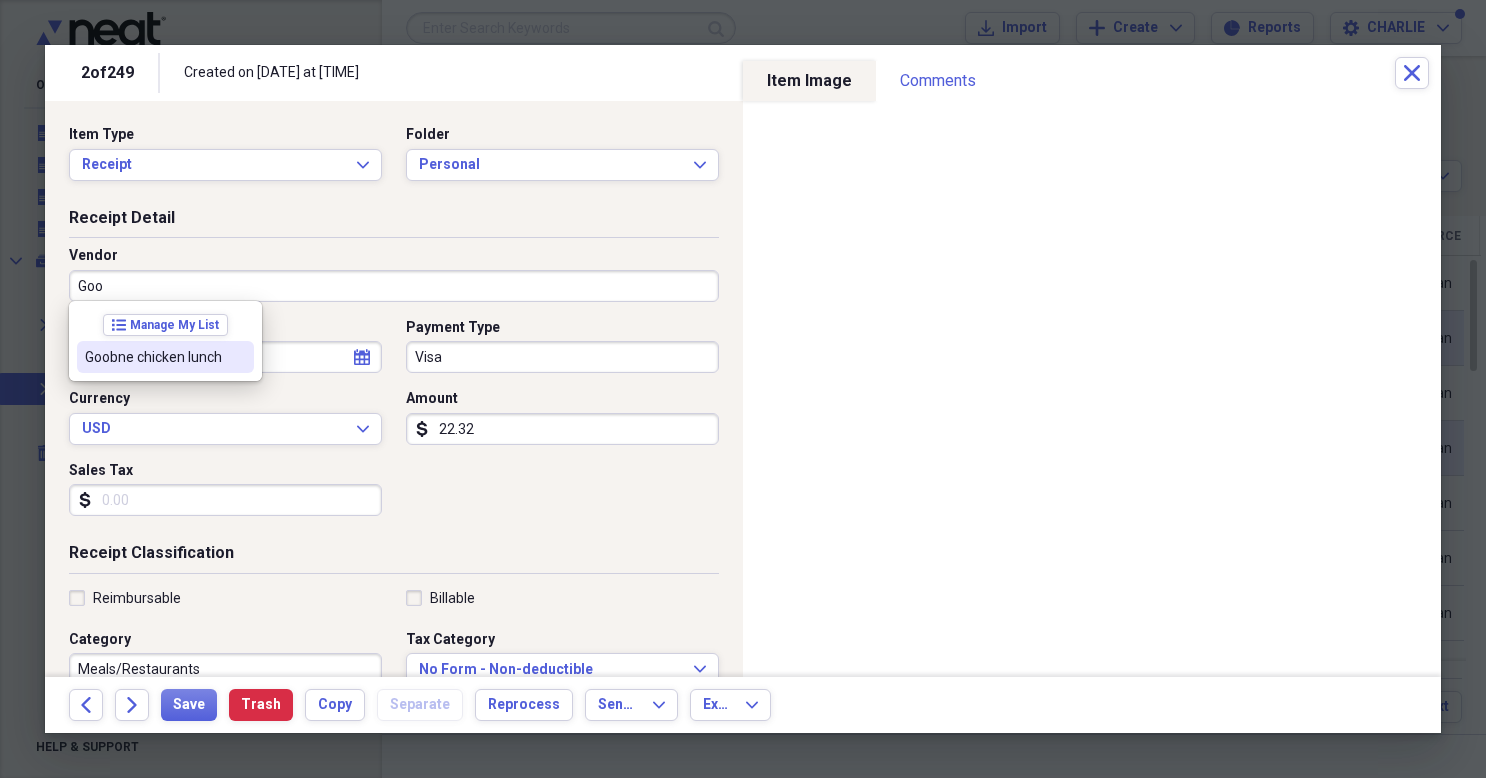 click on "Goobne chicken lunch" at bounding box center [153, 357] 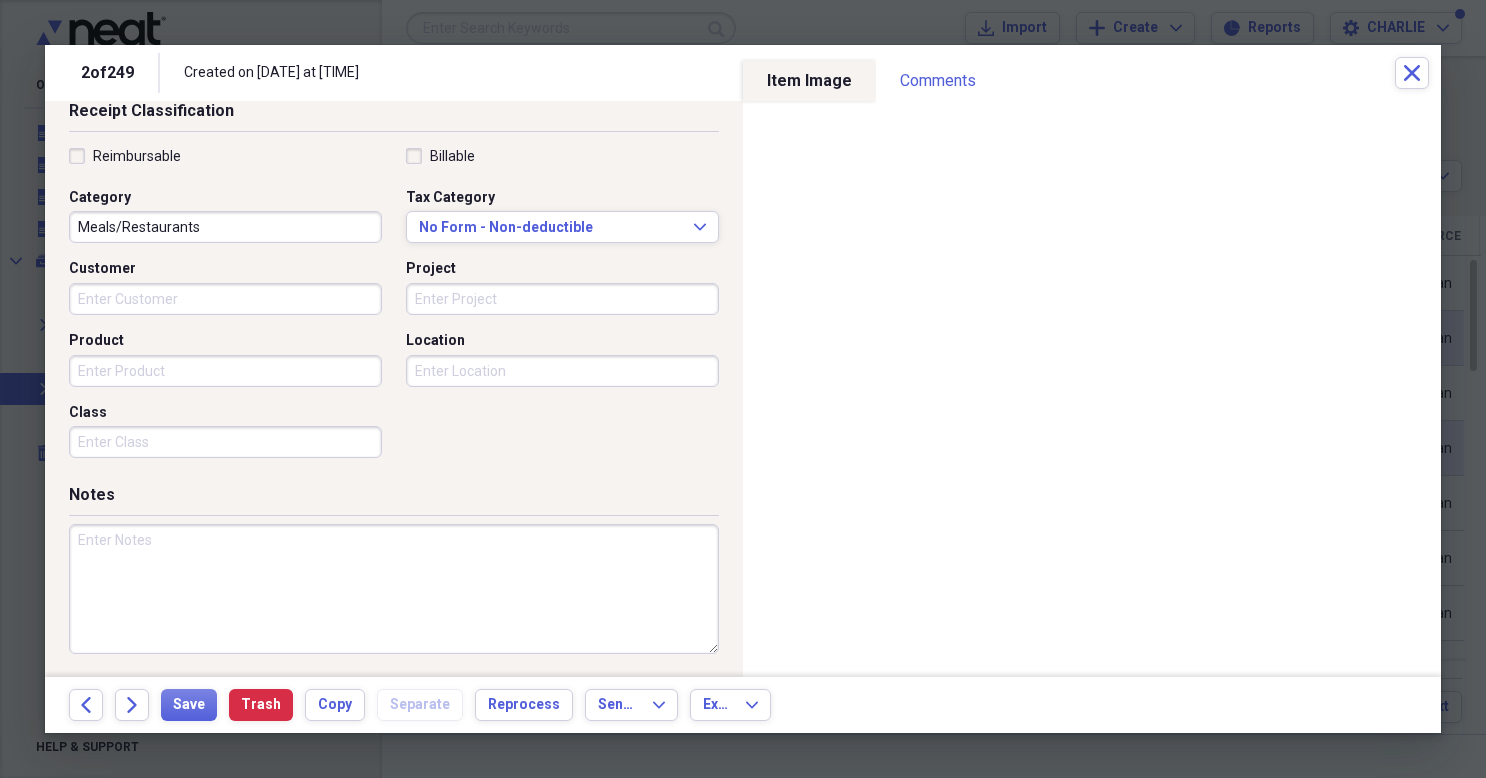 scroll, scrollTop: 0, scrollLeft: 0, axis: both 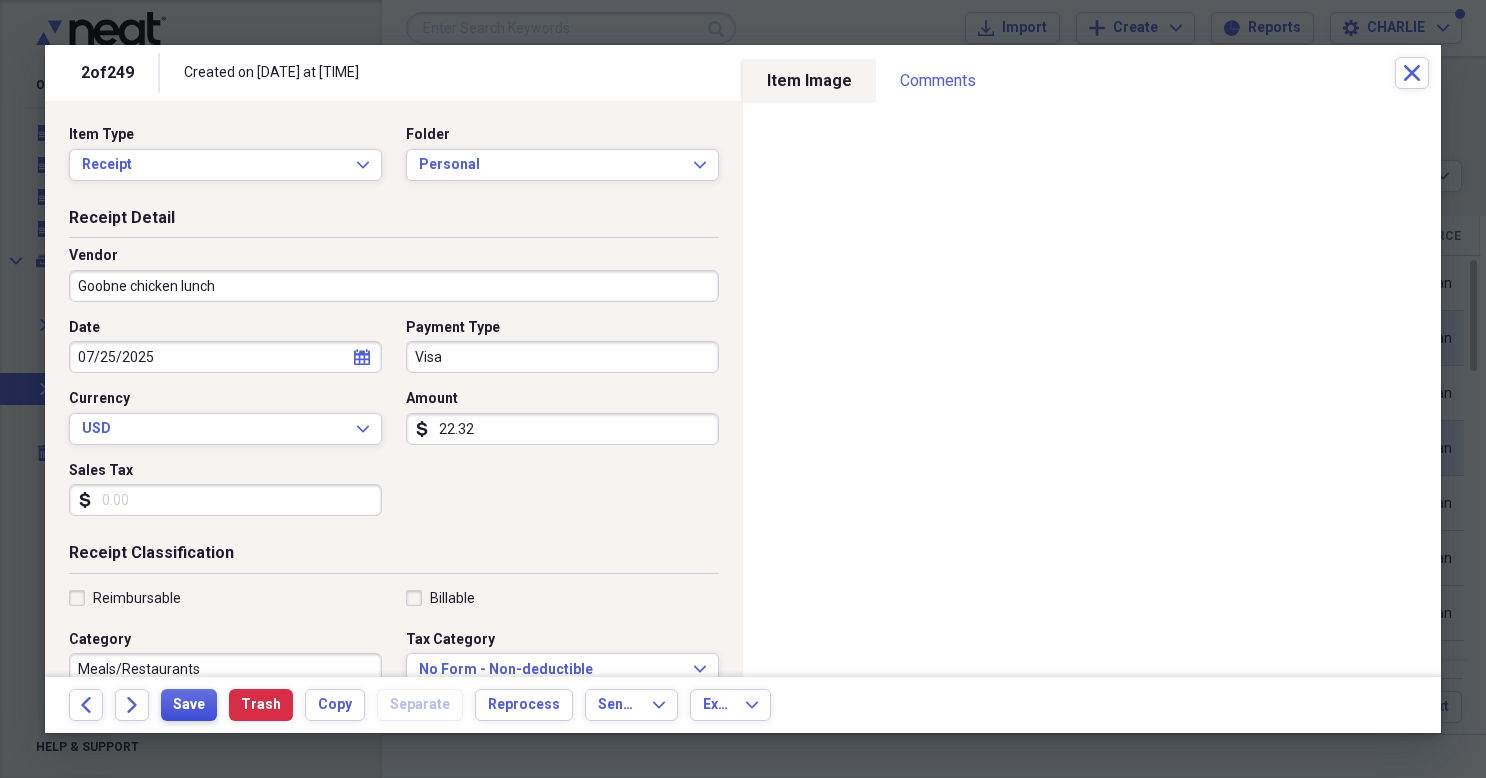 click on "Save" at bounding box center (189, 705) 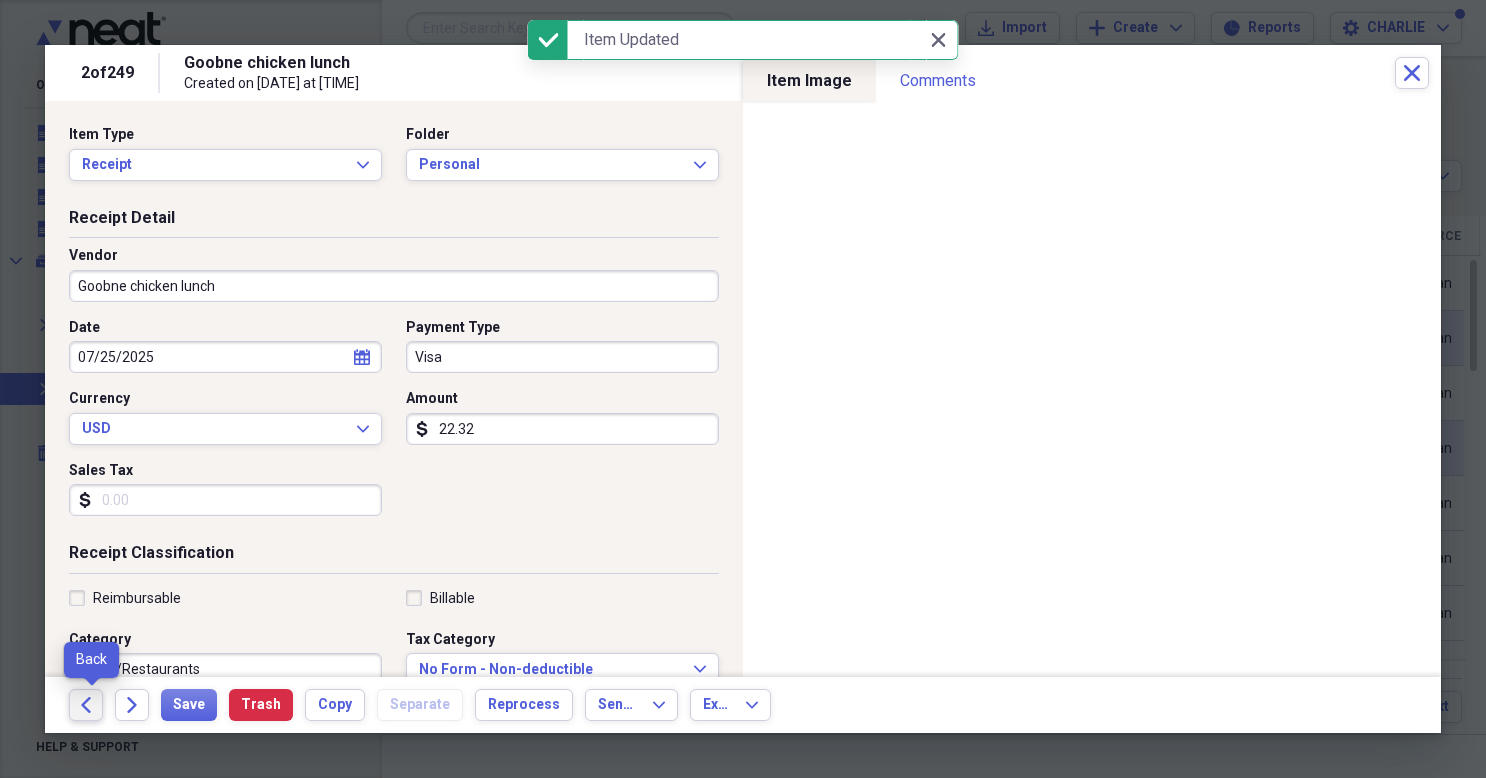 click 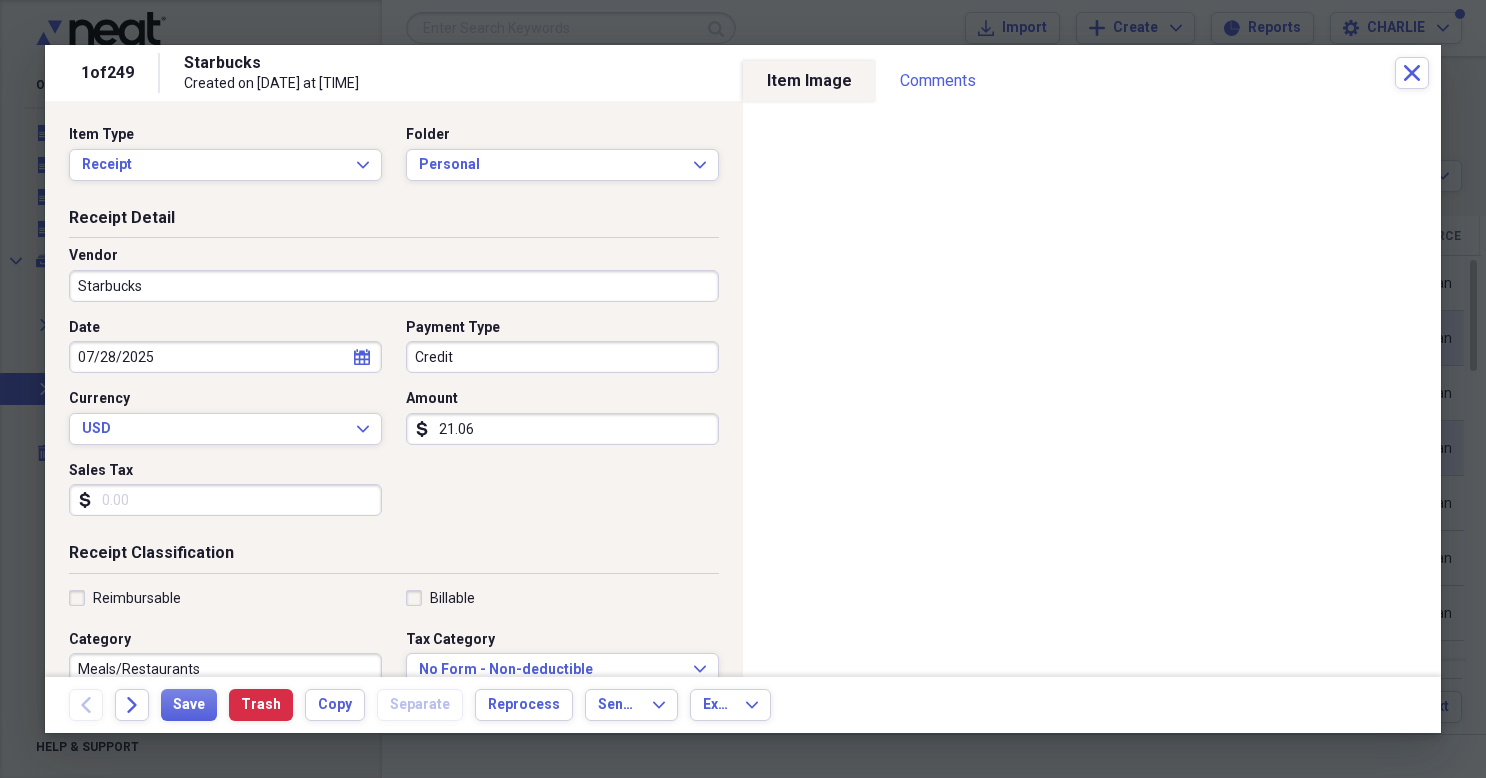 drag, startPoint x: 488, startPoint y: 445, endPoint x: 489, endPoint y: 432, distance: 13.038404 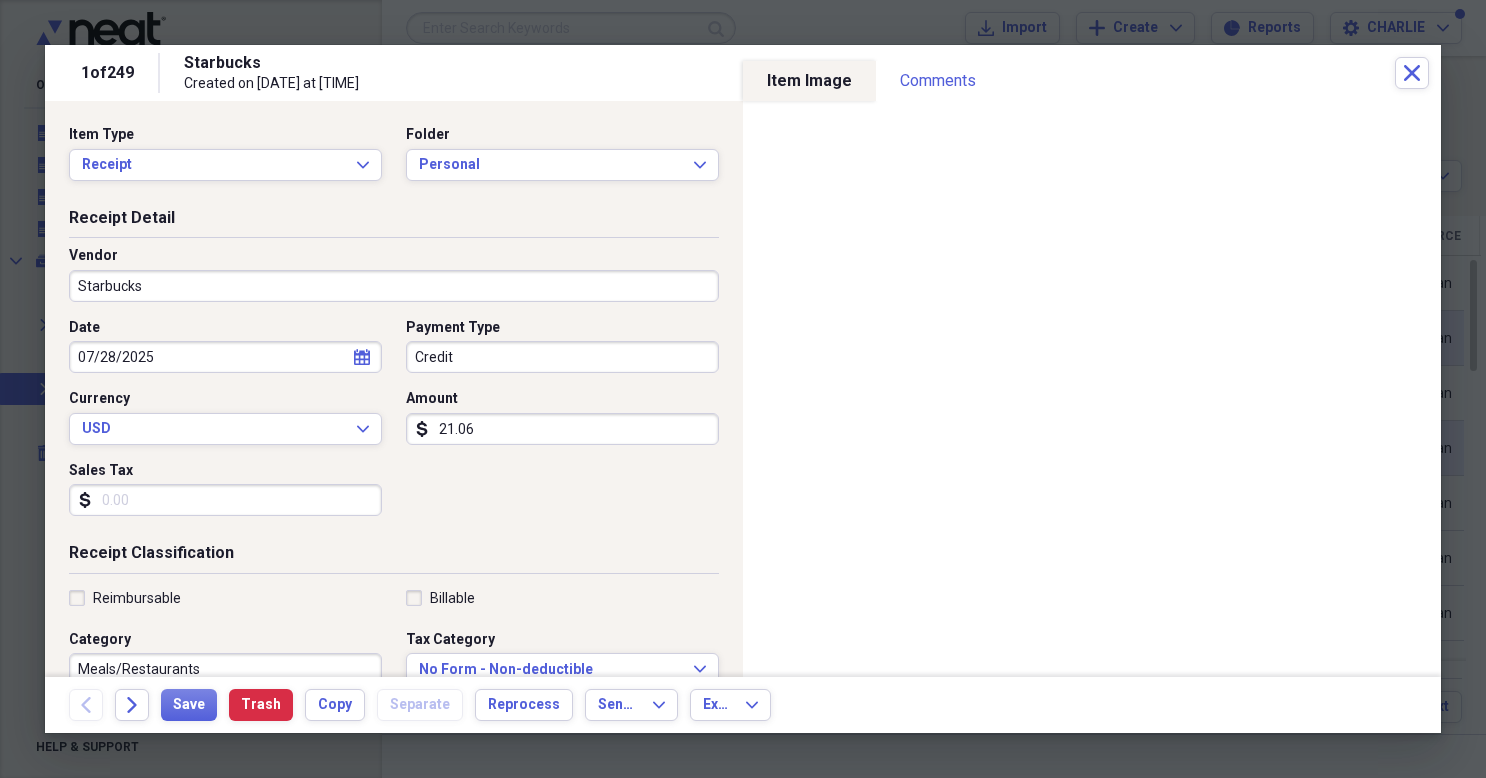 click on "21.06" at bounding box center [562, 429] 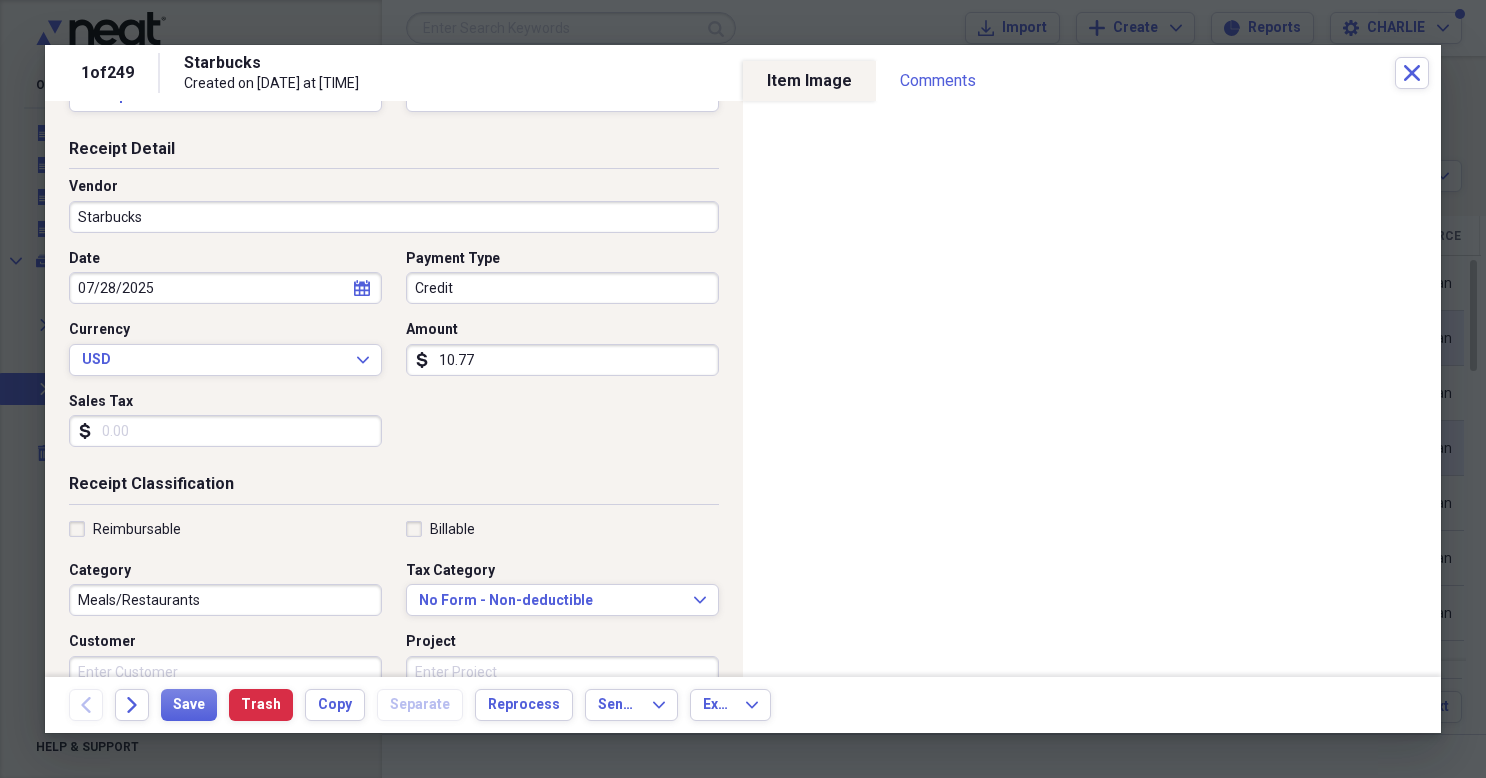scroll, scrollTop: 100, scrollLeft: 0, axis: vertical 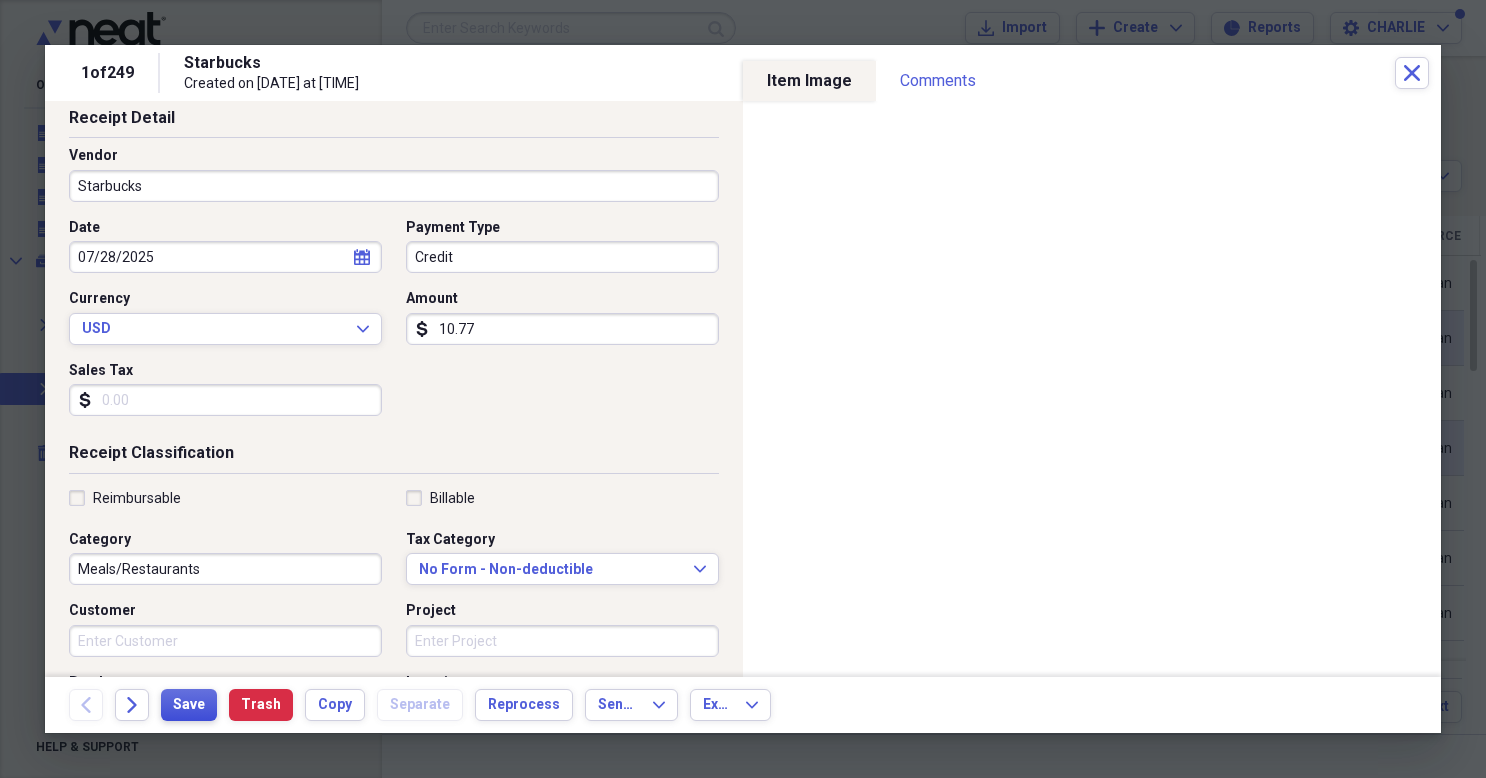 type on "10.77" 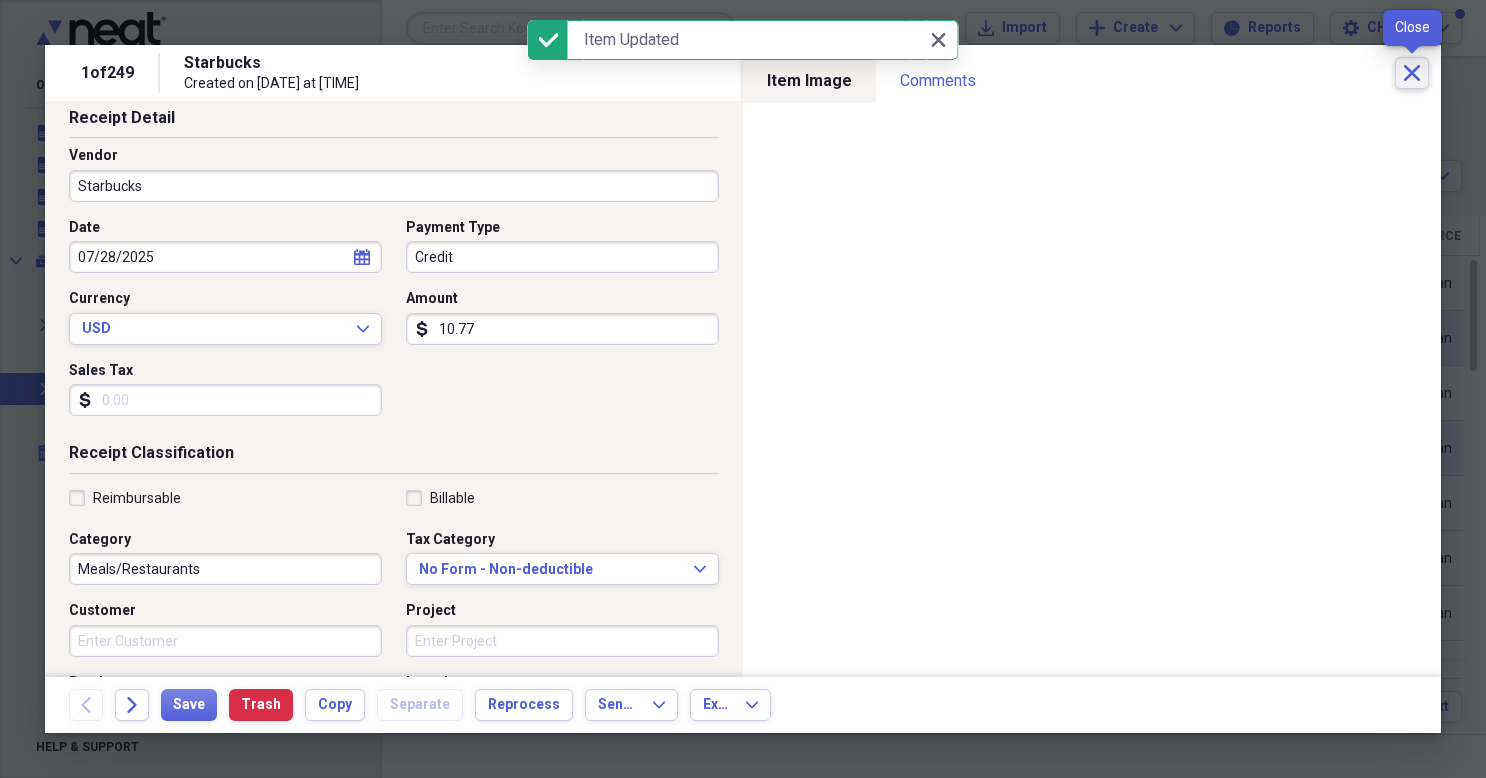 click on "Close" at bounding box center [1412, 73] 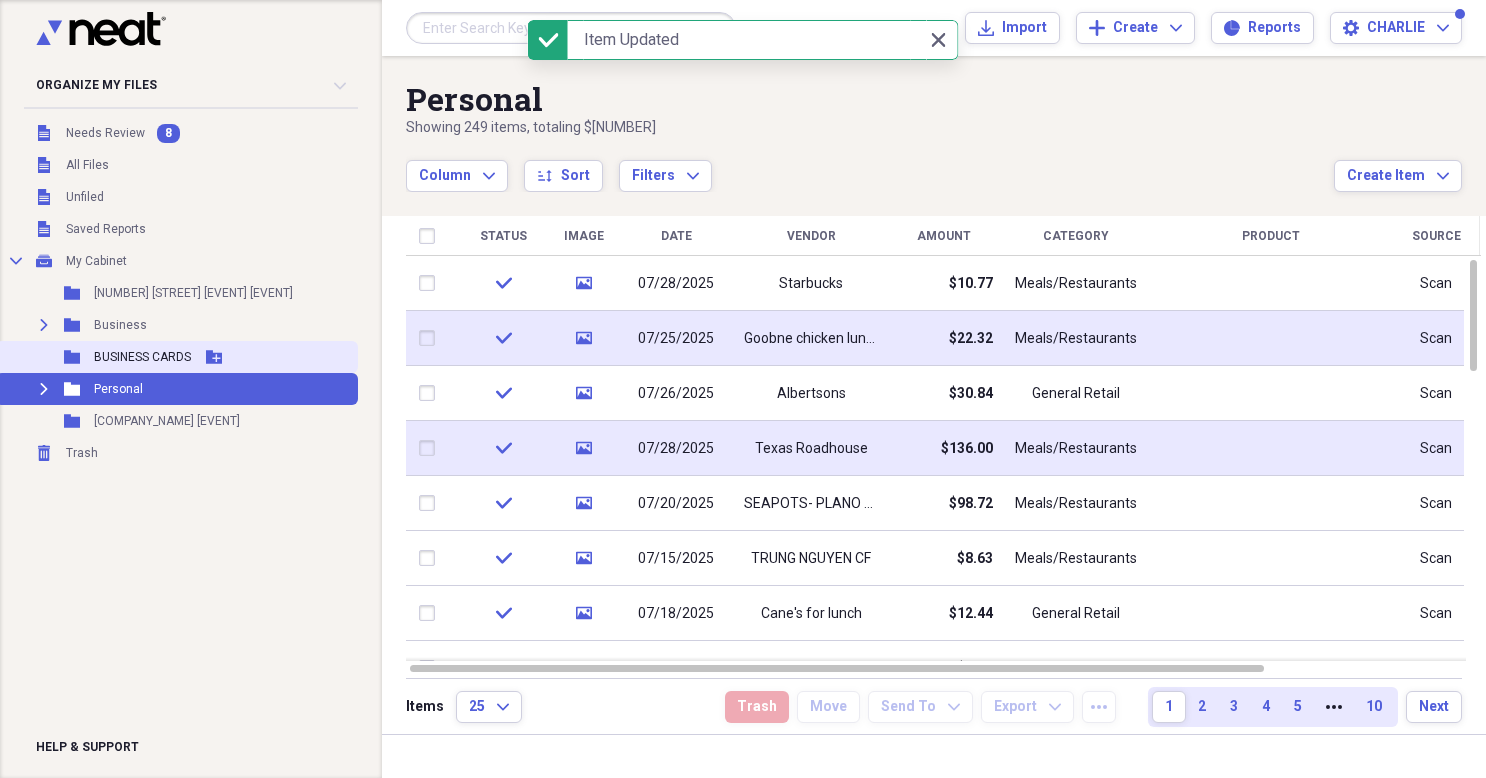 click on "Folder BUSINESS CARDS Add Folder" at bounding box center [177, 357] 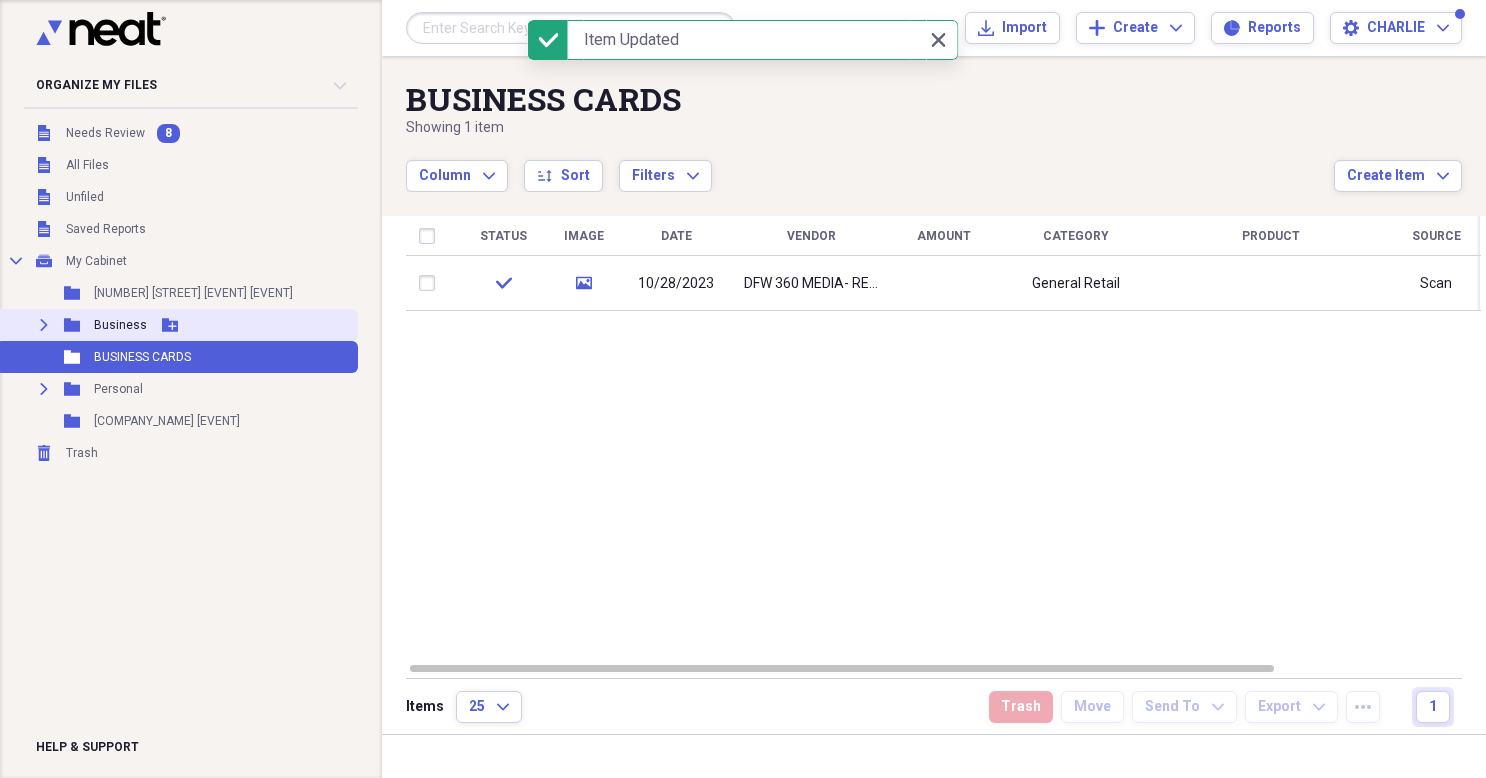 click on "Business" at bounding box center (120, 325) 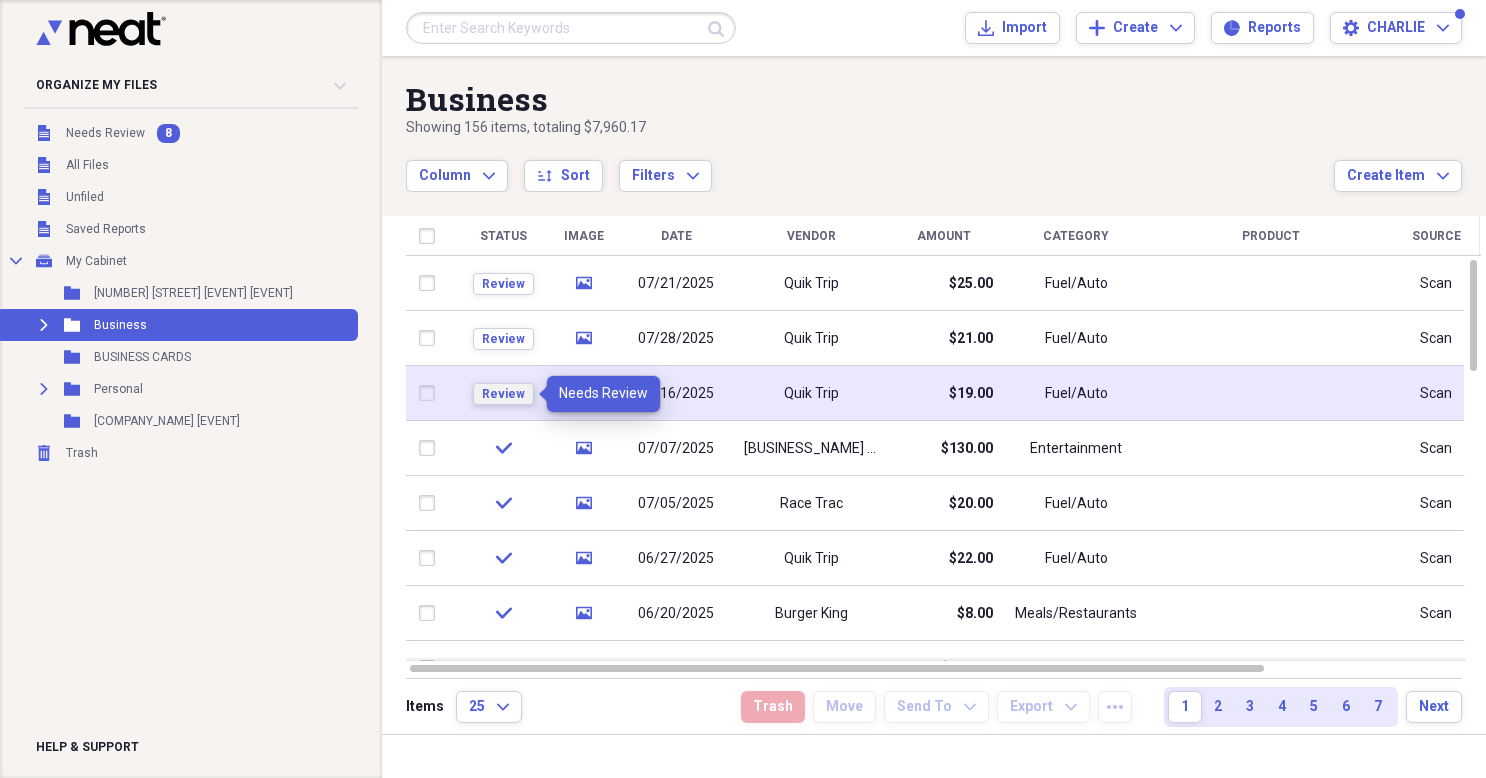 click on "Review" at bounding box center (503, 394) 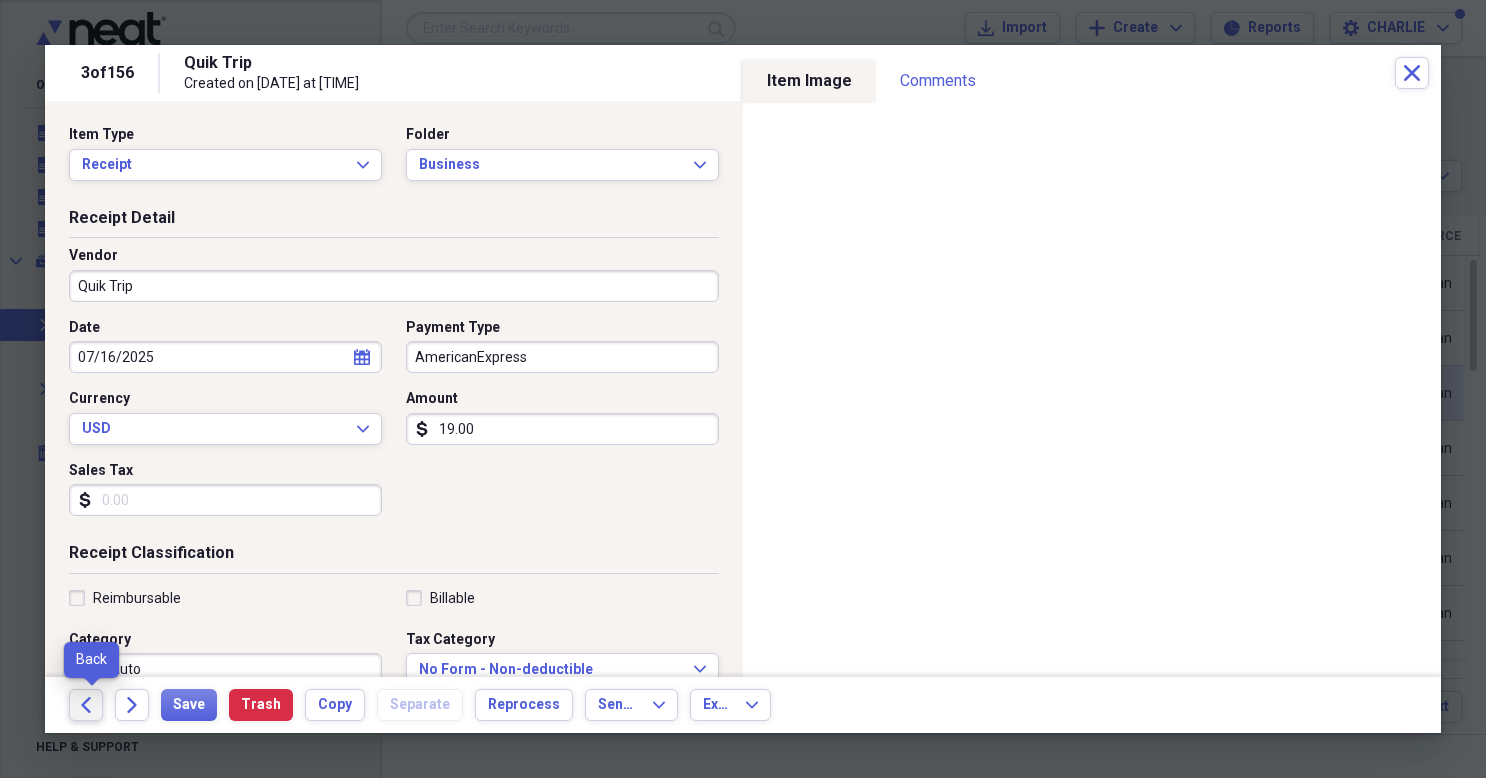 click on "Back" at bounding box center (86, 705) 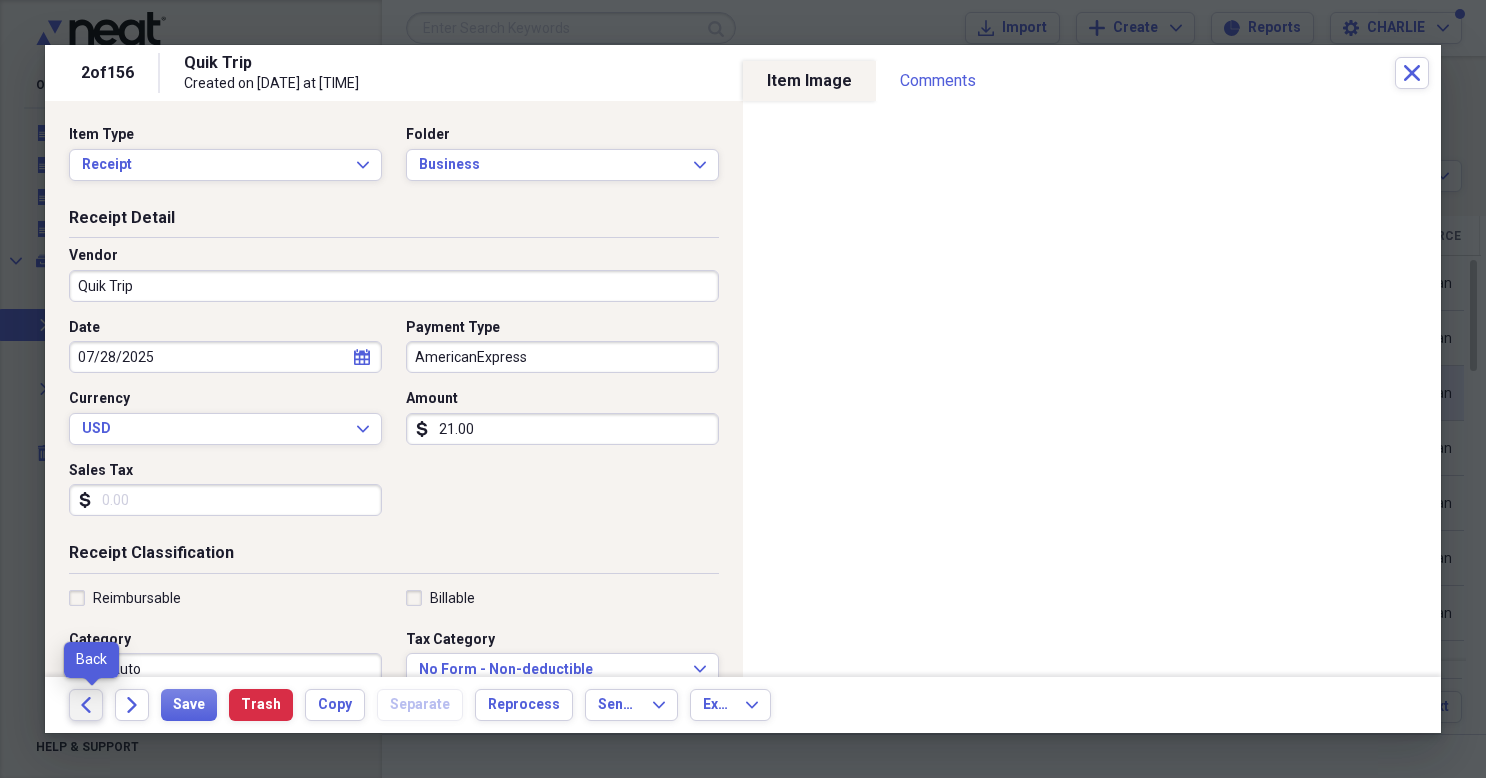 click on "Back" at bounding box center [86, 705] 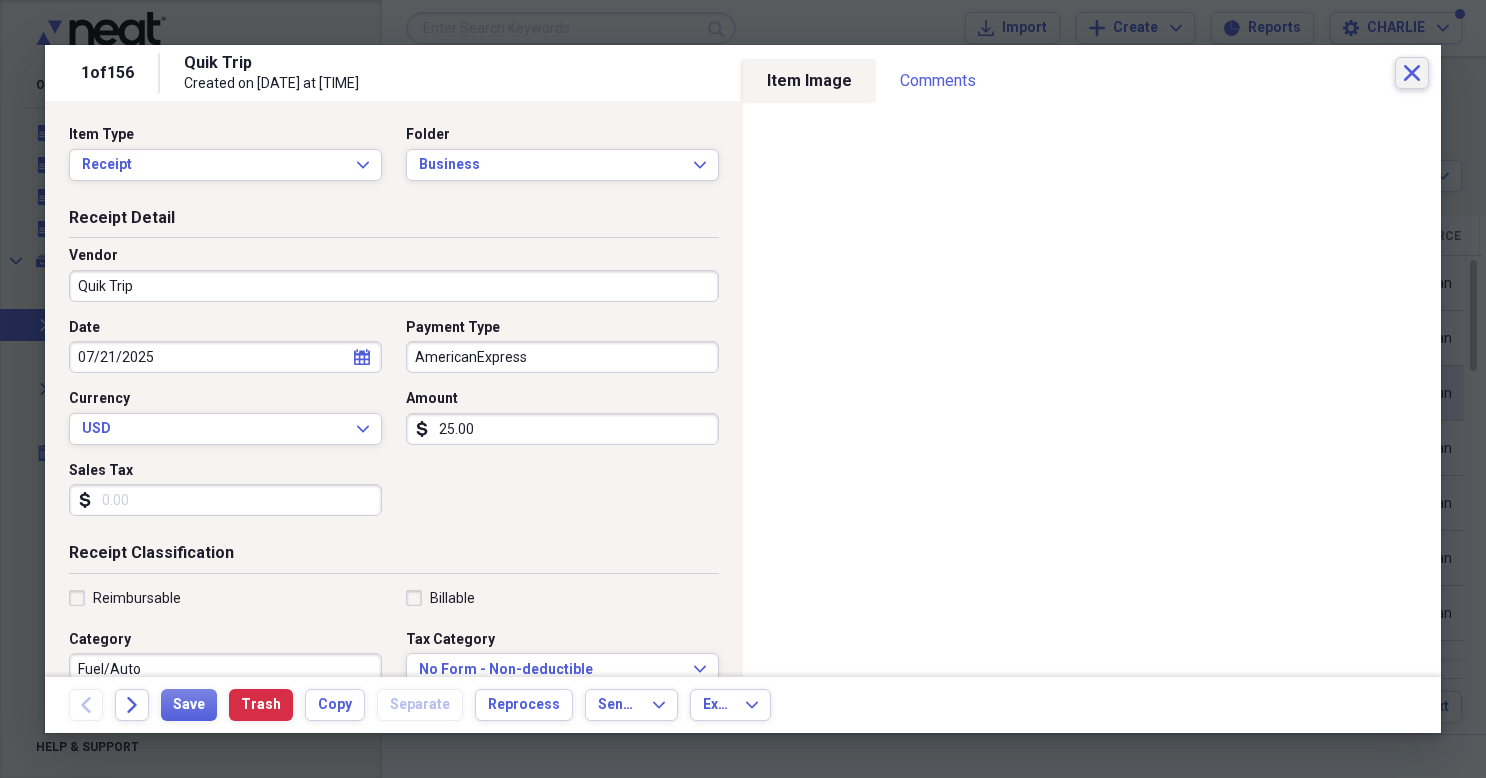 click on "Close" 